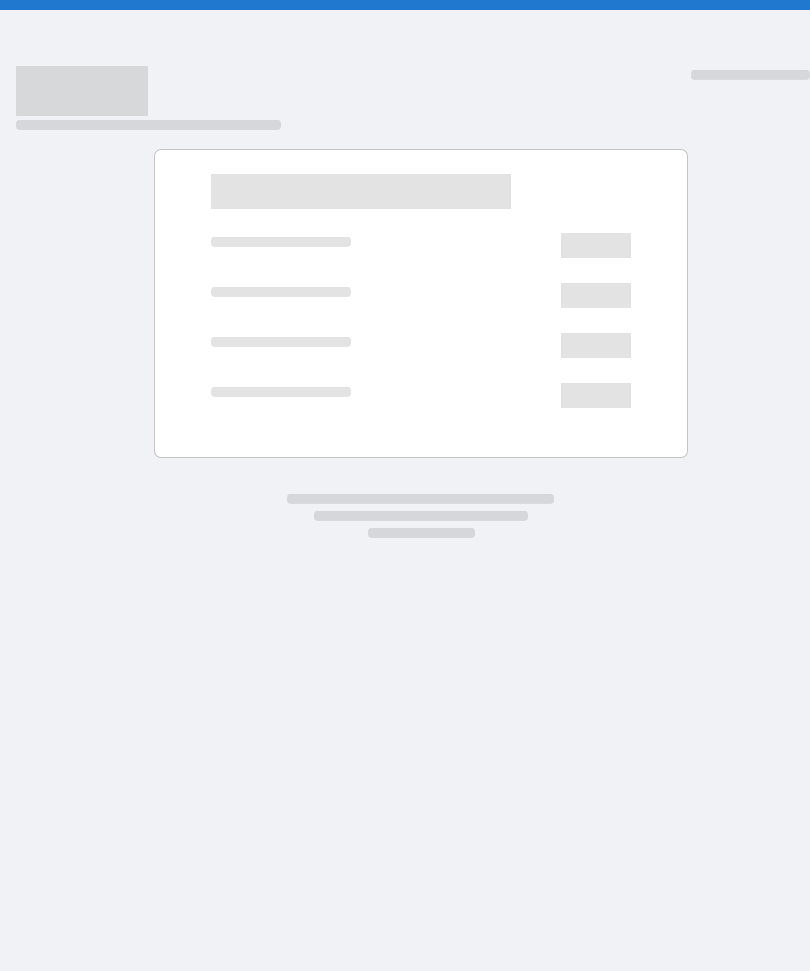 scroll, scrollTop: 0, scrollLeft: 0, axis: both 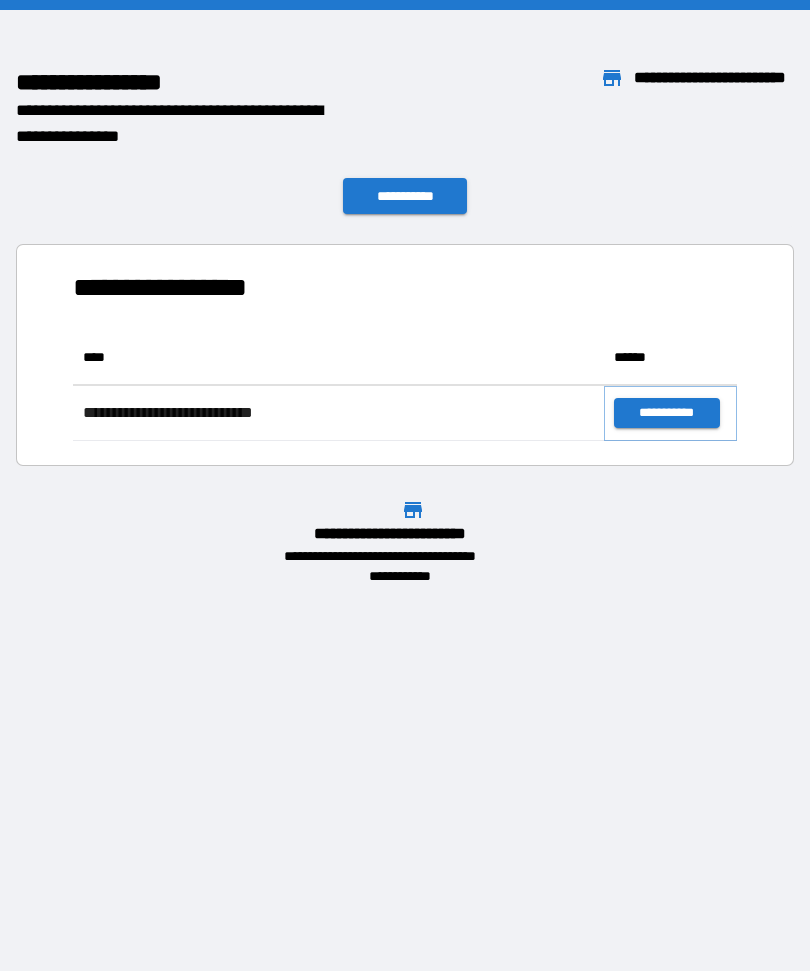 click on "**********" at bounding box center (666, 413) 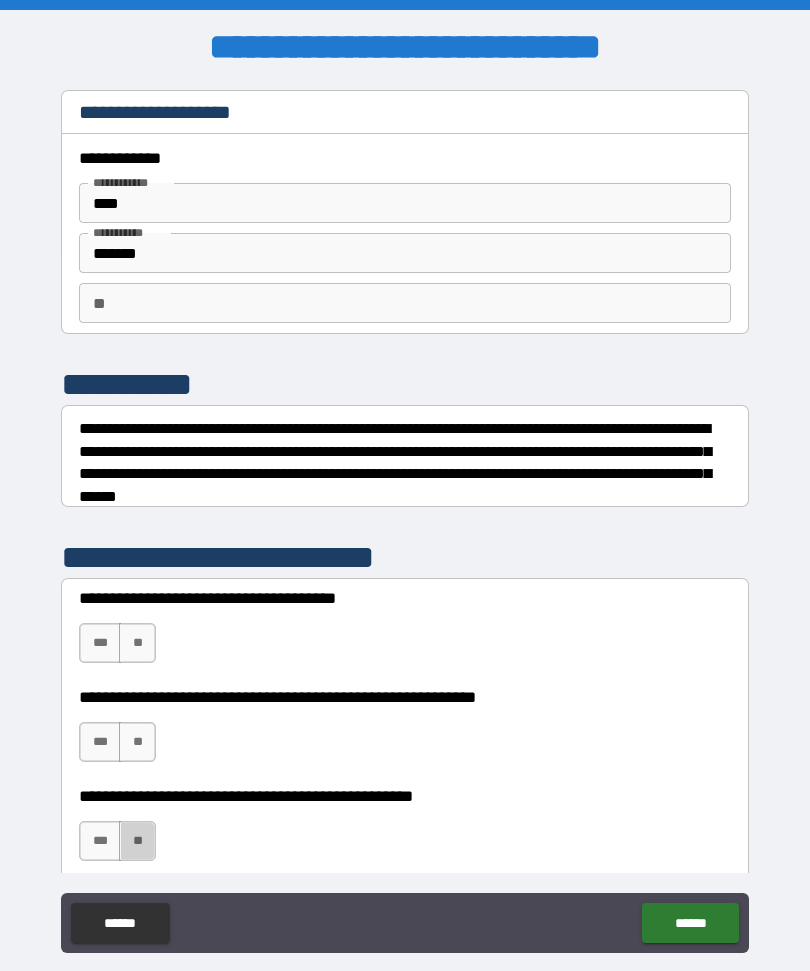 click on "**" at bounding box center (137, 841) 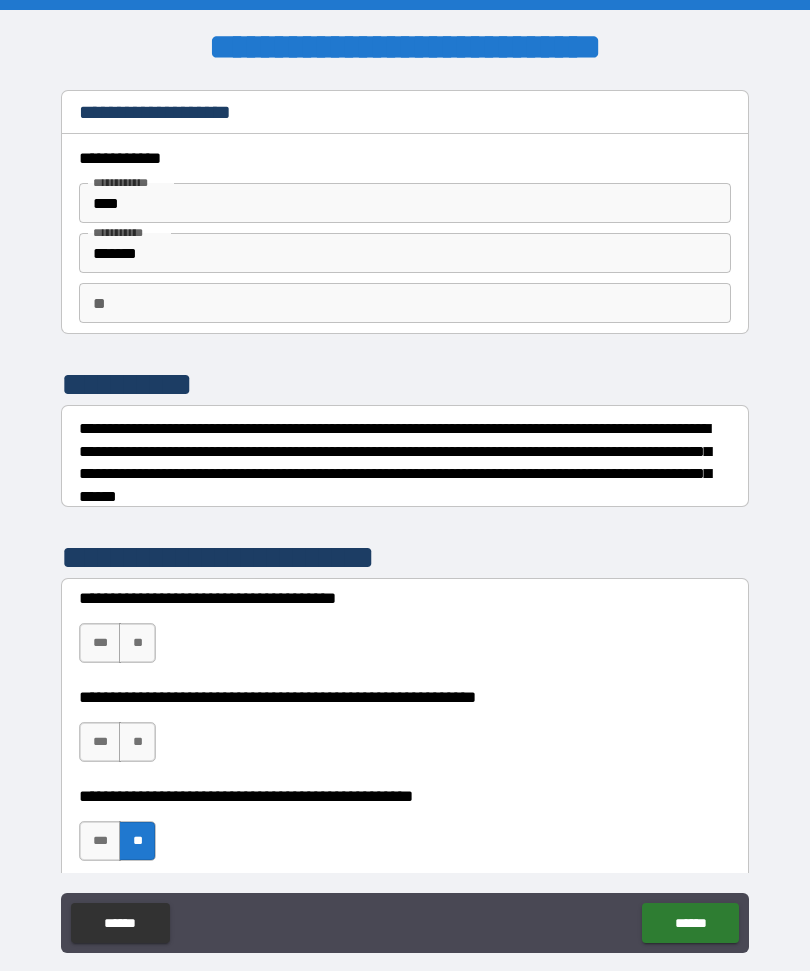click on "***" at bounding box center [100, 742] 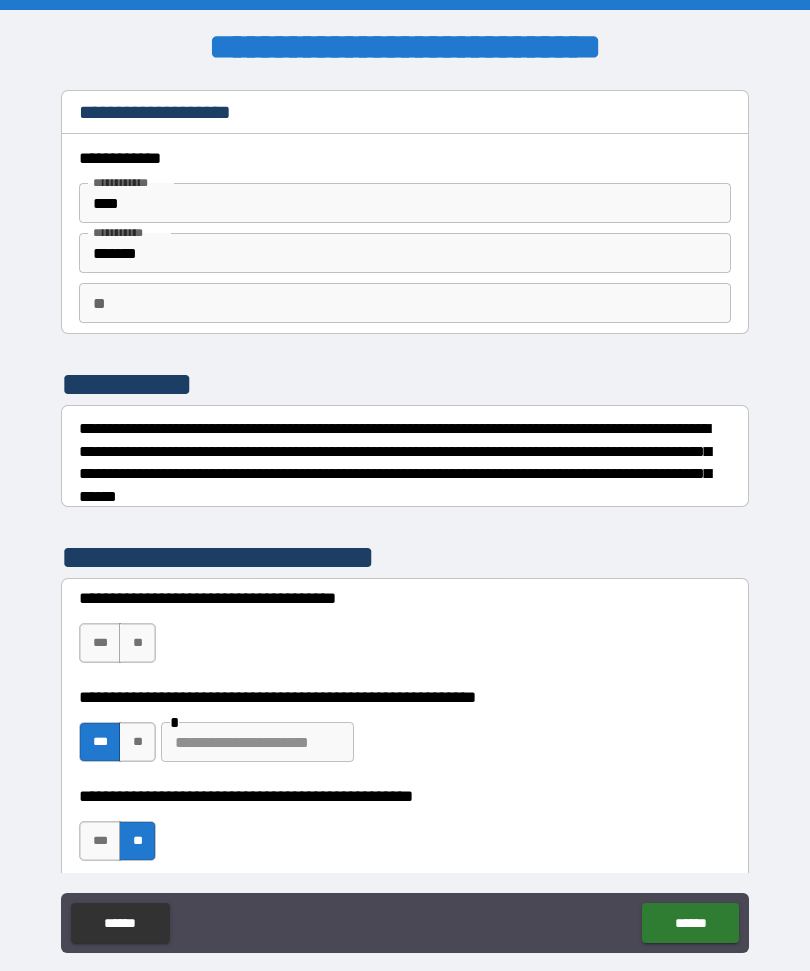 click on "***" at bounding box center [100, 643] 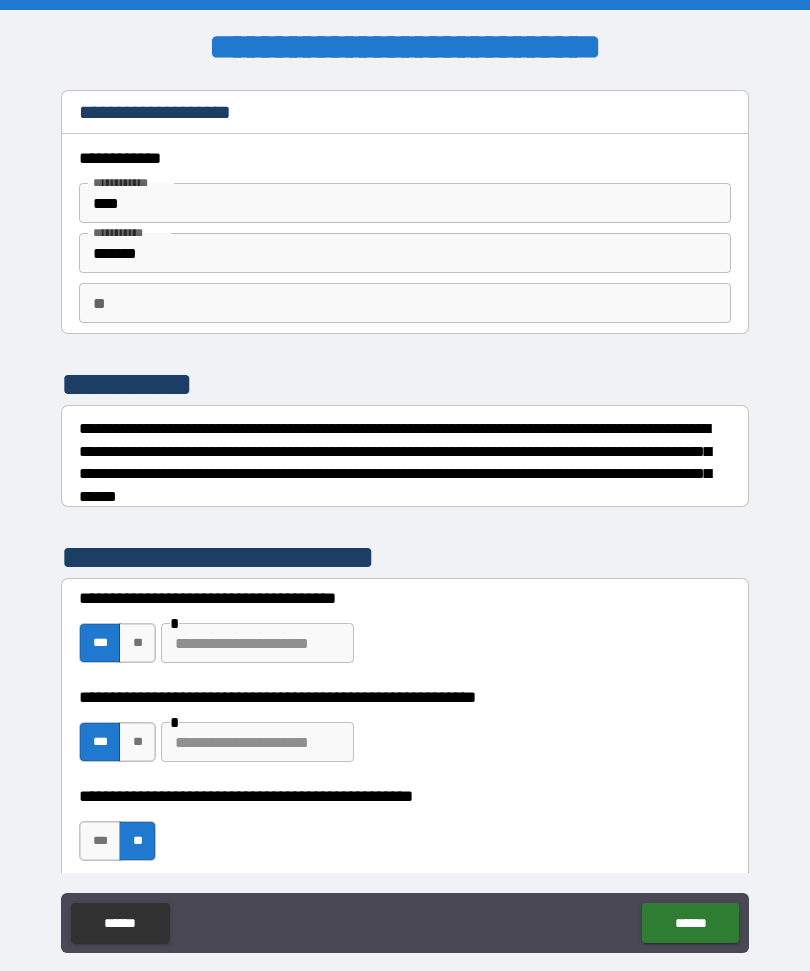 click on "******" at bounding box center [690, 923] 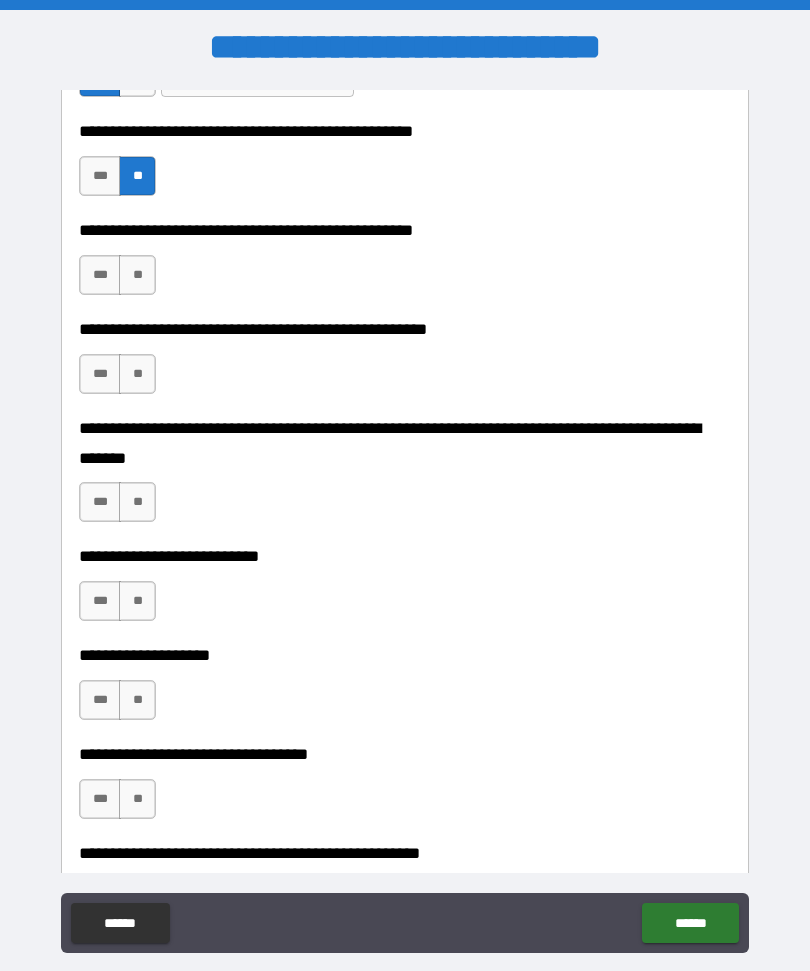 scroll, scrollTop: 676, scrollLeft: 0, axis: vertical 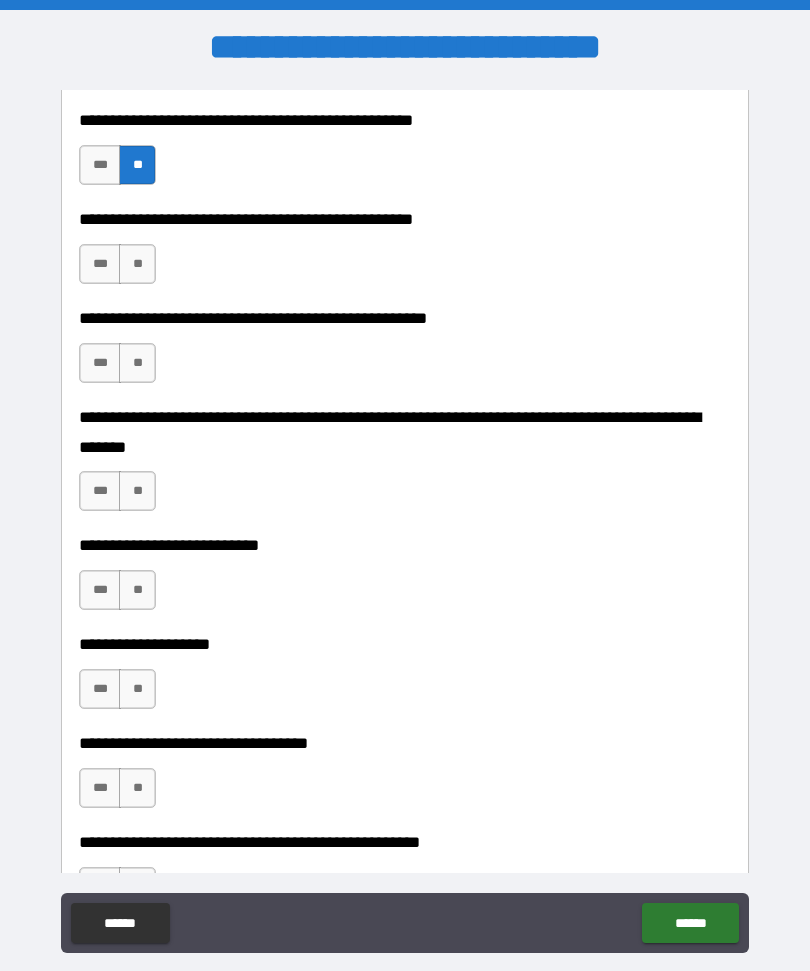 click on "***" at bounding box center (100, 264) 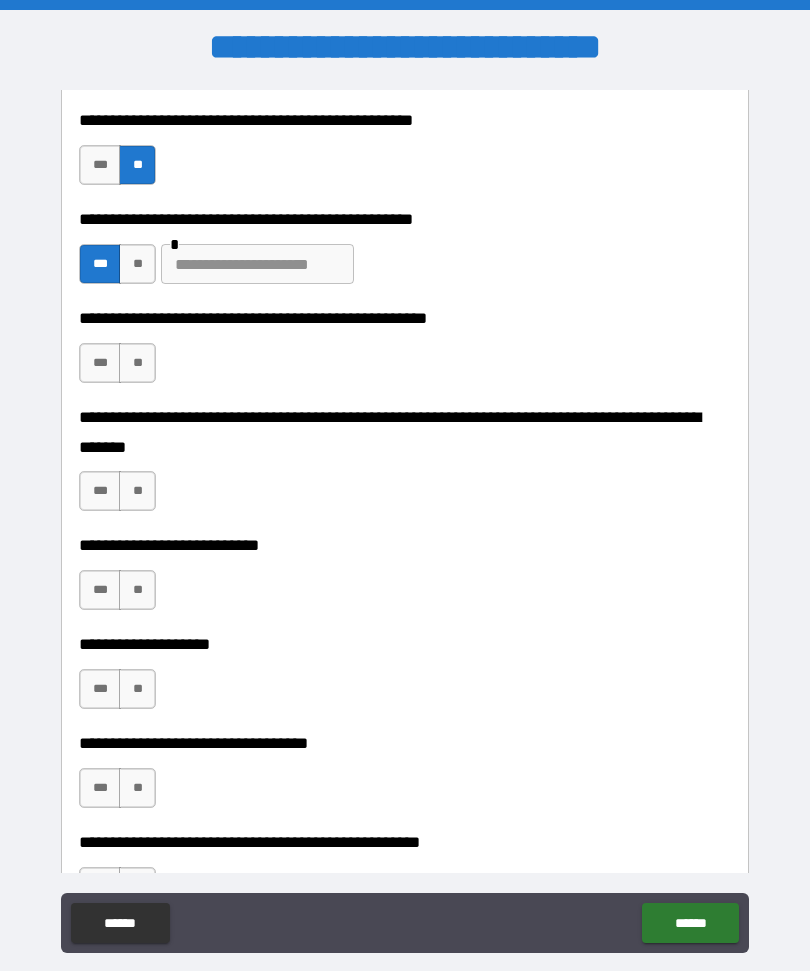 click on "**" at bounding box center (137, 363) 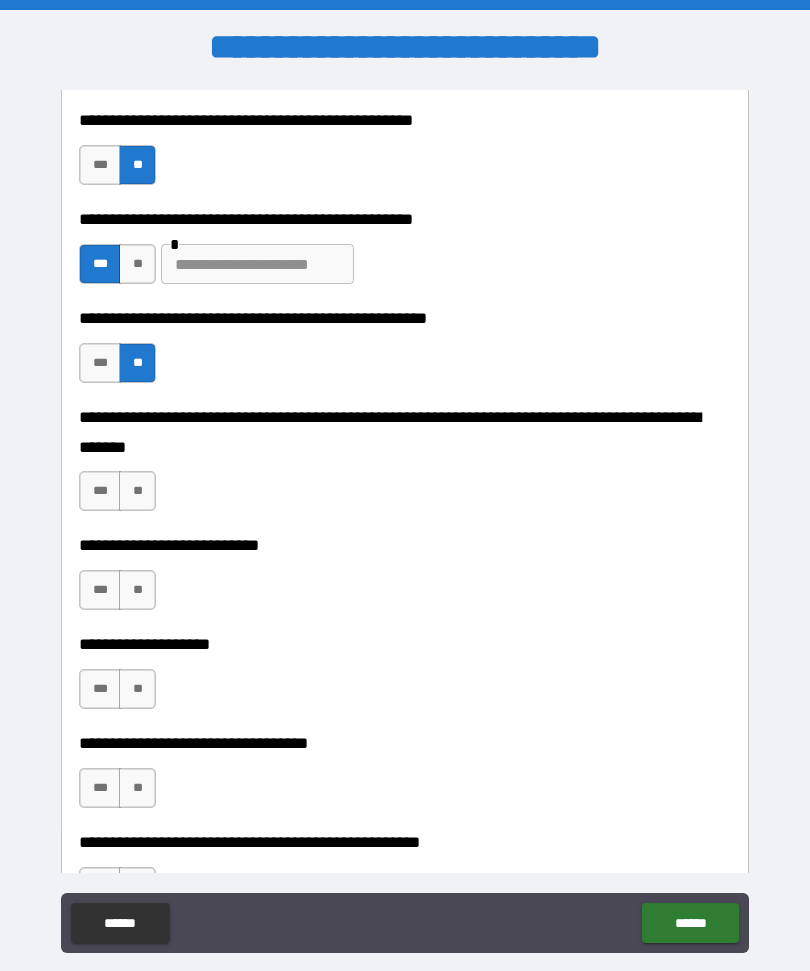 click on "**" at bounding box center [137, 491] 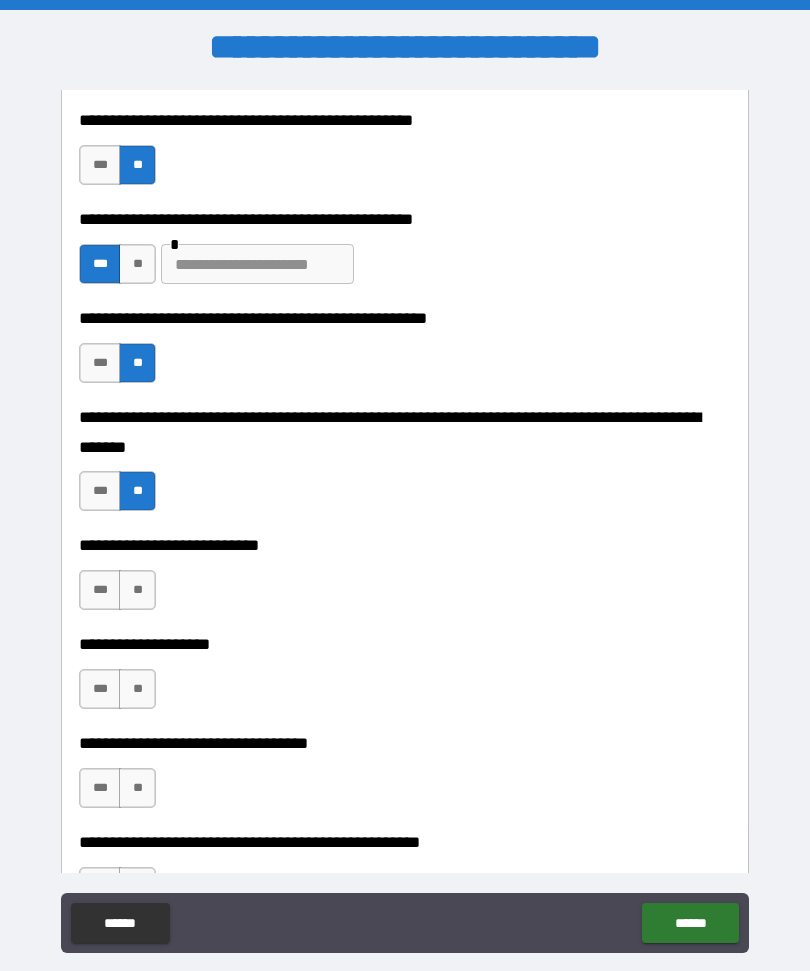 click on "**" at bounding box center (137, 590) 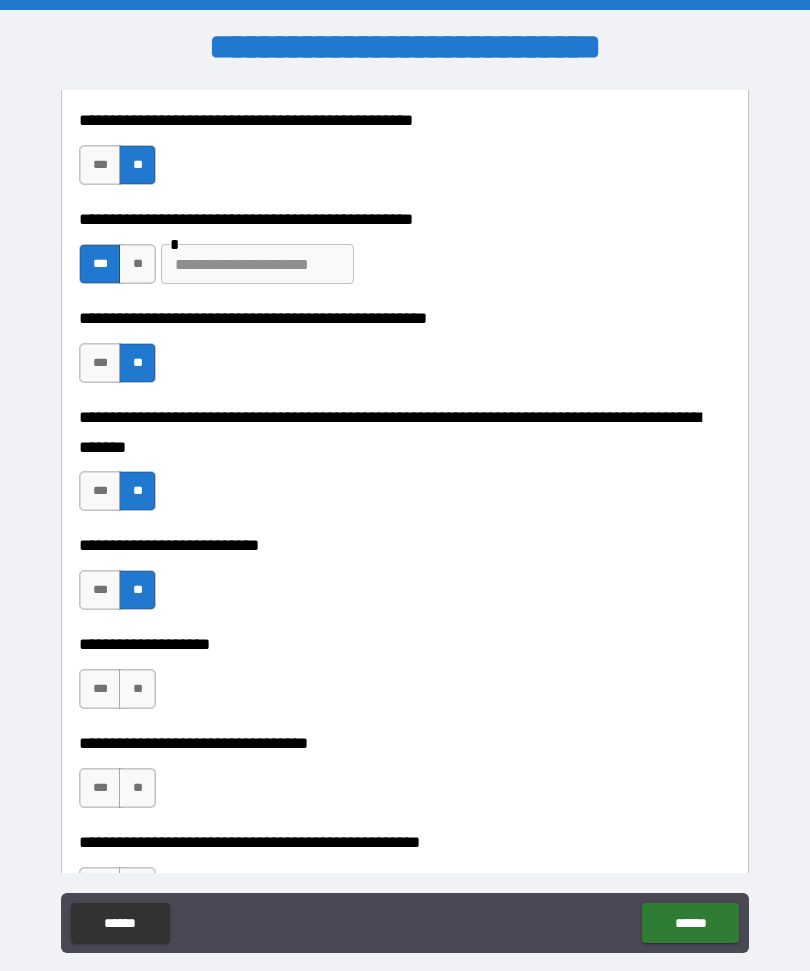 click on "**" at bounding box center (137, 689) 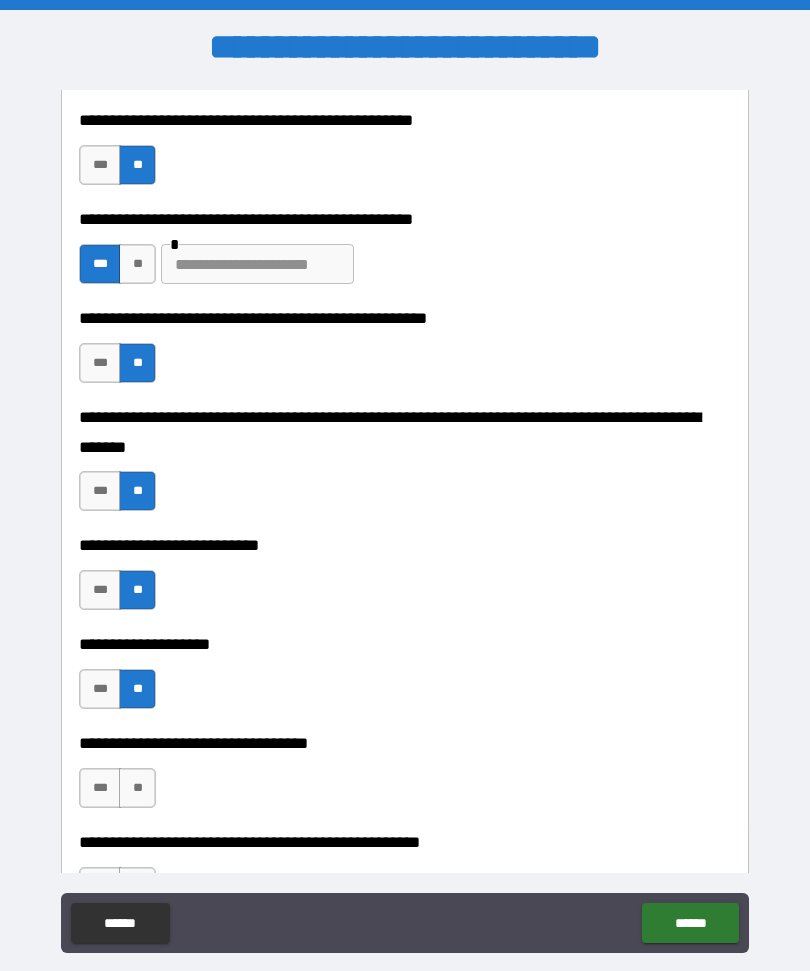 click on "**" at bounding box center [137, 788] 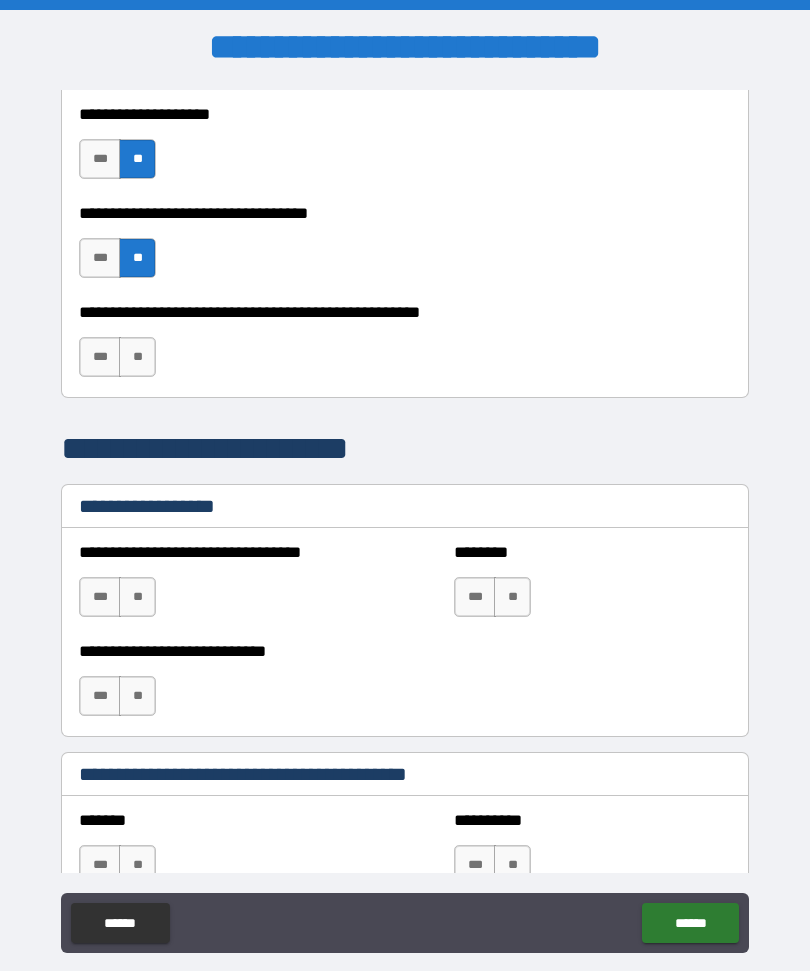 scroll, scrollTop: 1207, scrollLeft: 0, axis: vertical 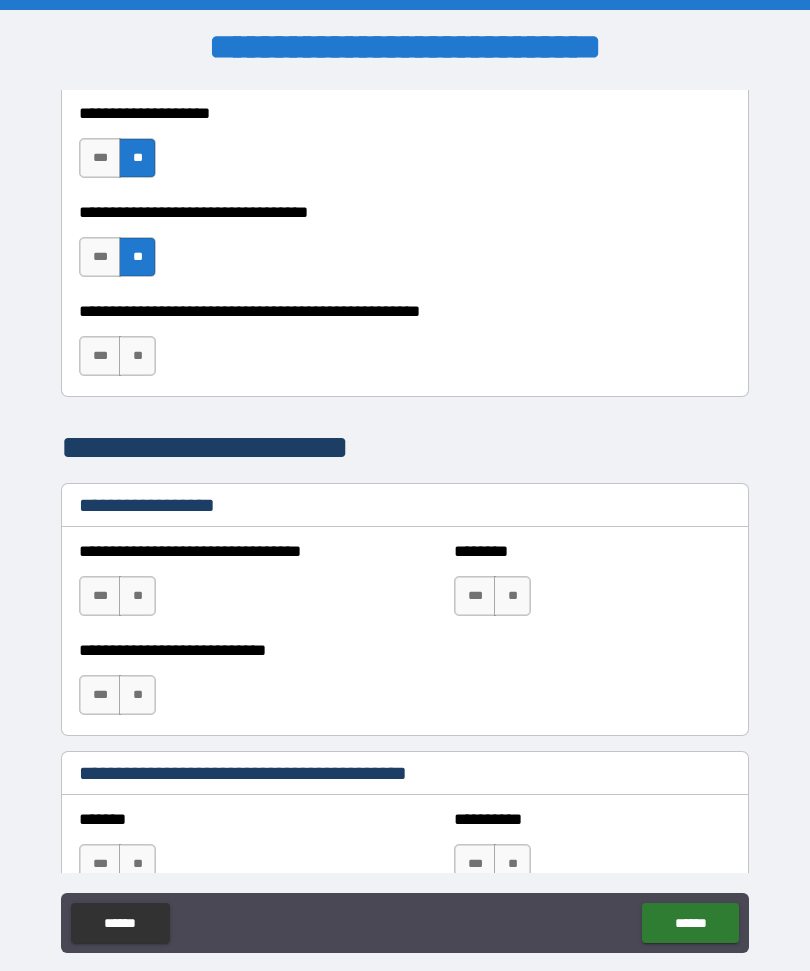 click on "***" at bounding box center (100, 356) 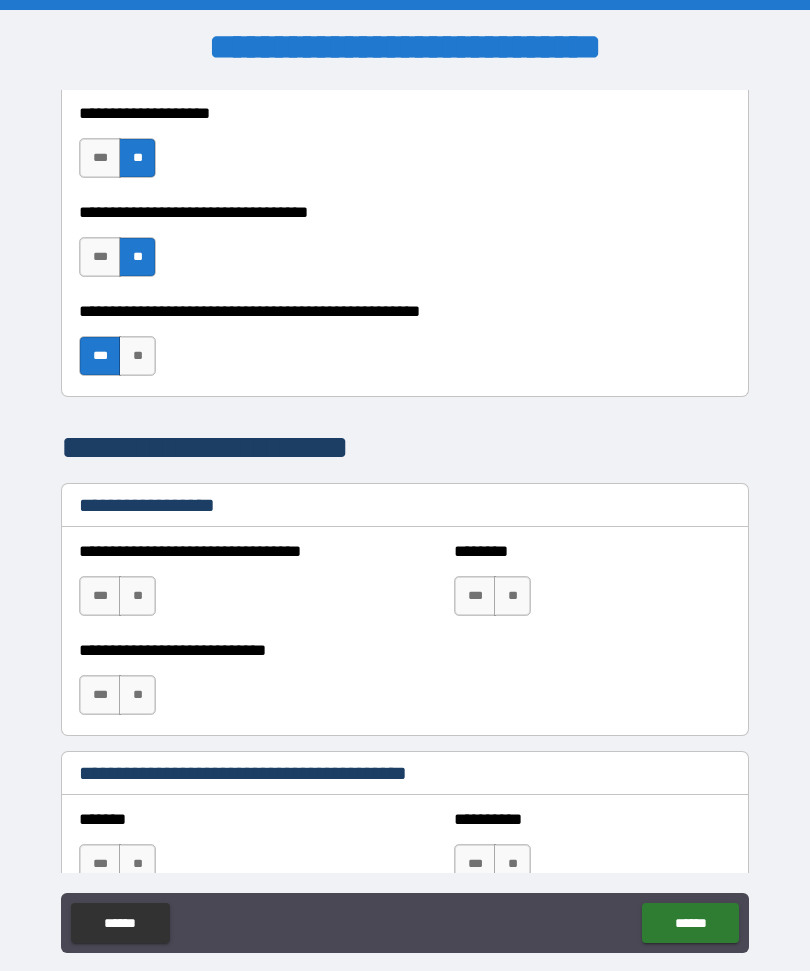 click on "**" at bounding box center [137, 596] 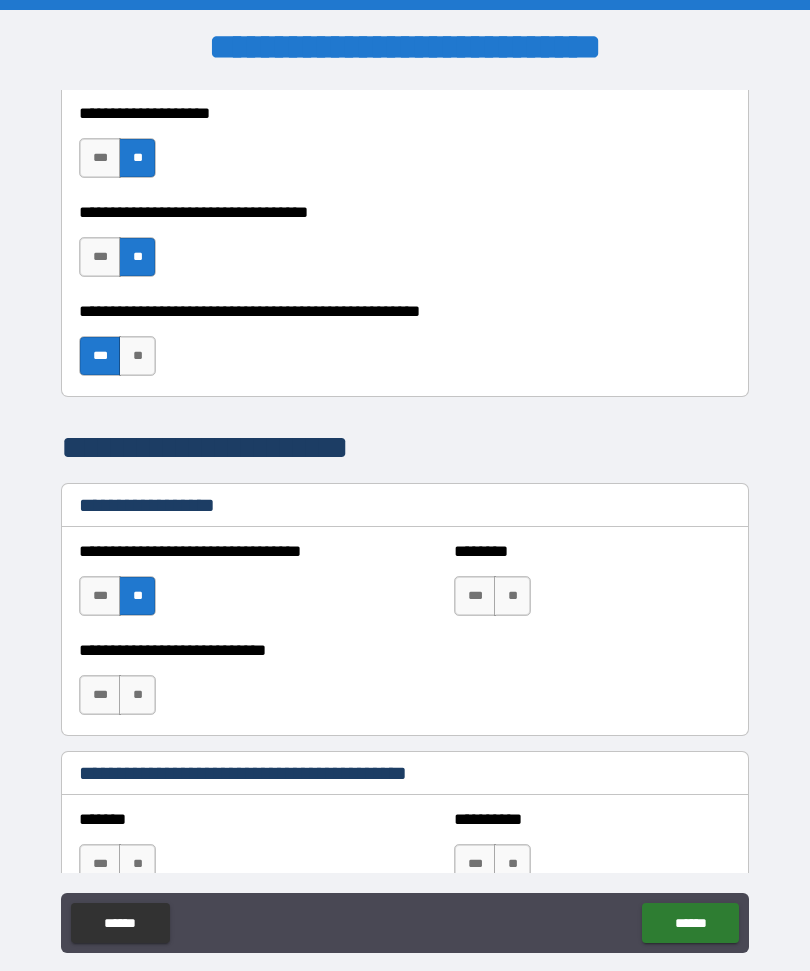 click on "**" at bounding box center [137, 695] 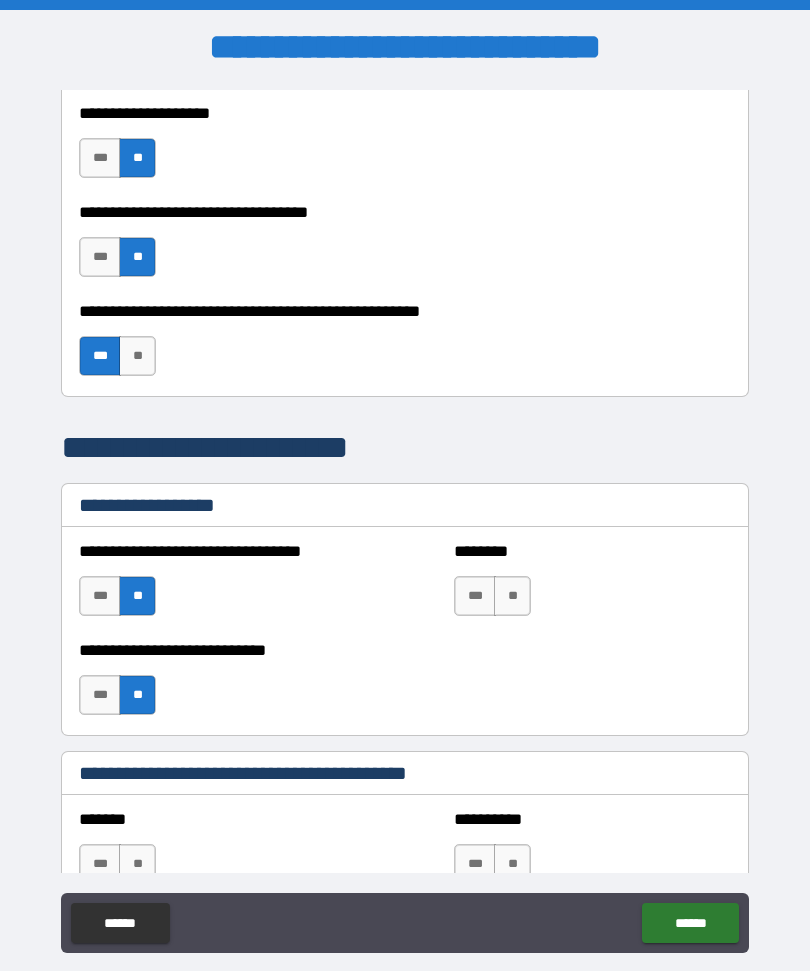 click on "**" at bounding box center [512, 596] 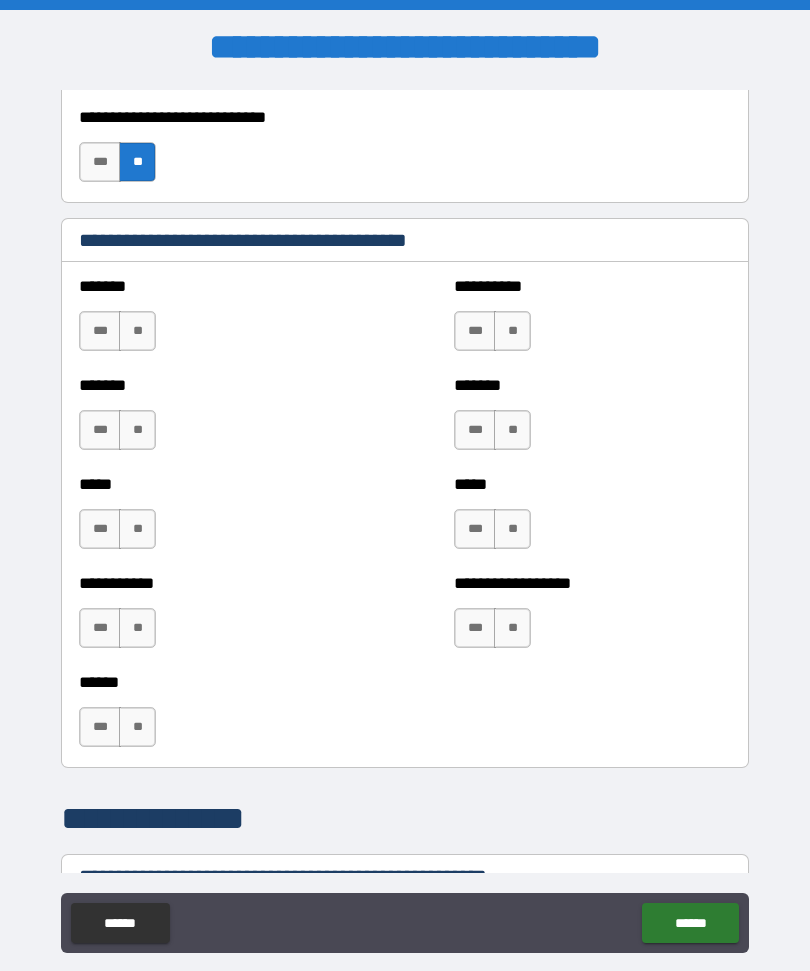 scroll, scrollTop: 1763, scrollLeft: 0, axis: vertical 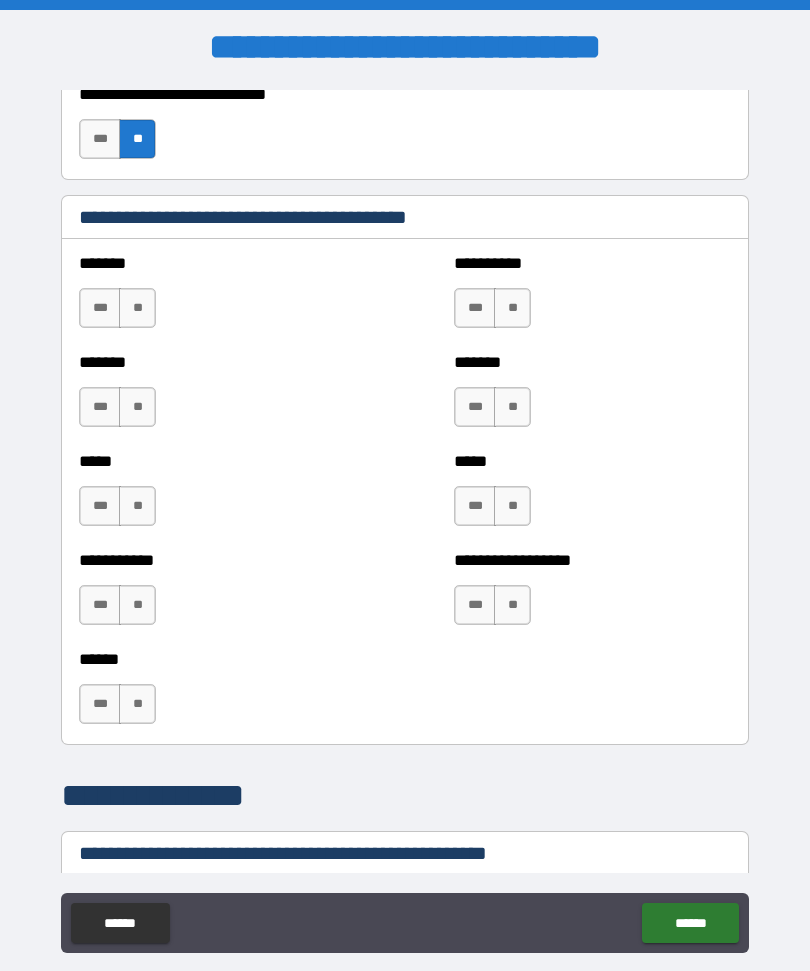 click on "**" at bounding box center [137, 308] 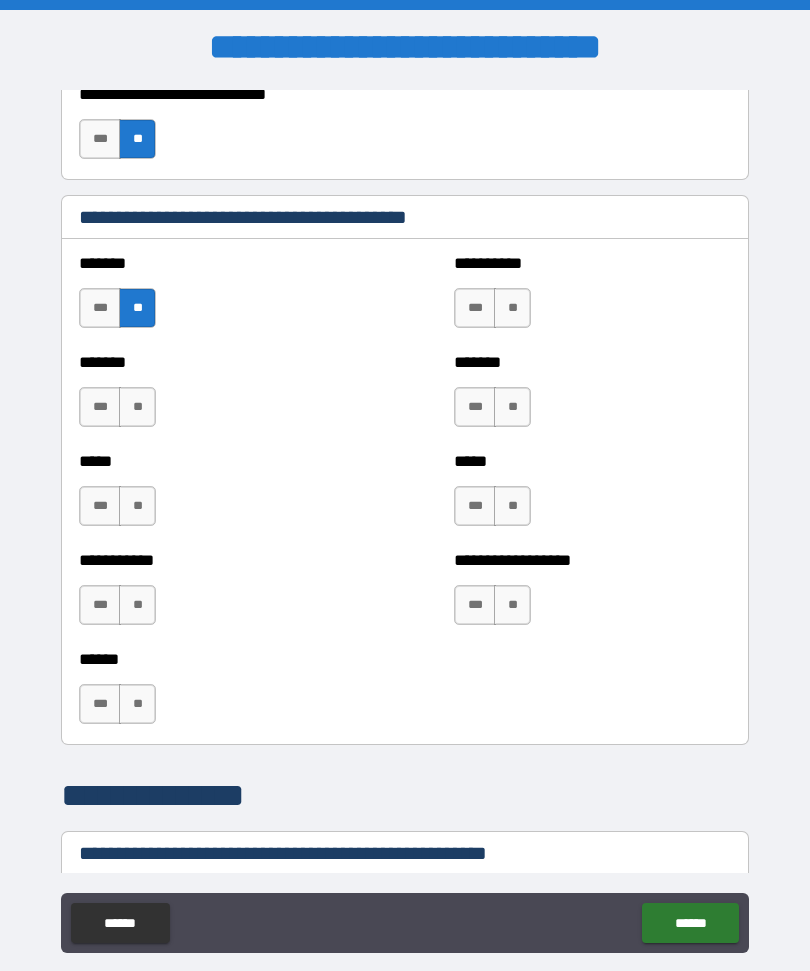click on "**" at bounding box center (512, 308) 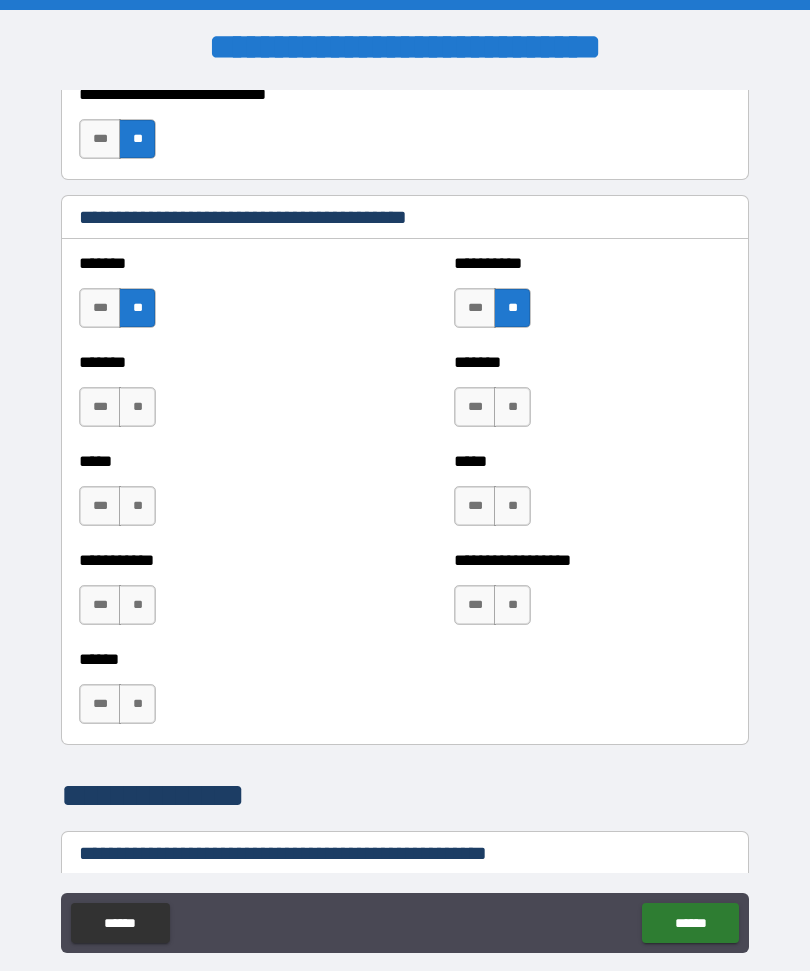 click on "**" at bounding box center (137, 407) 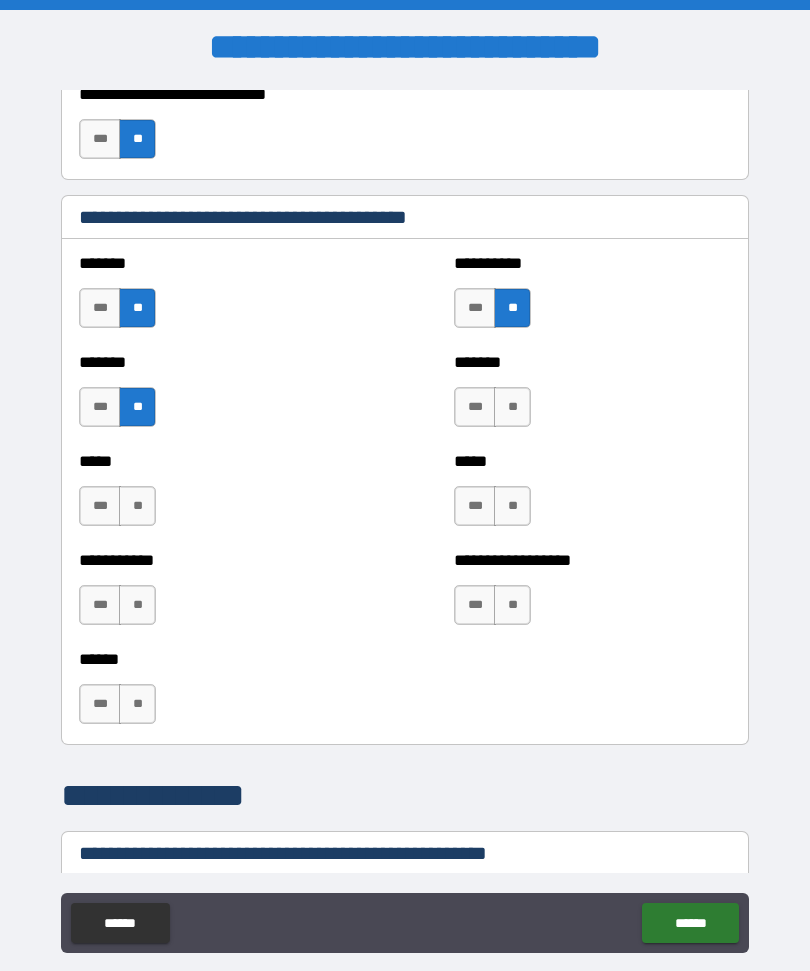 click on "**" at bounding box center [512, 407] 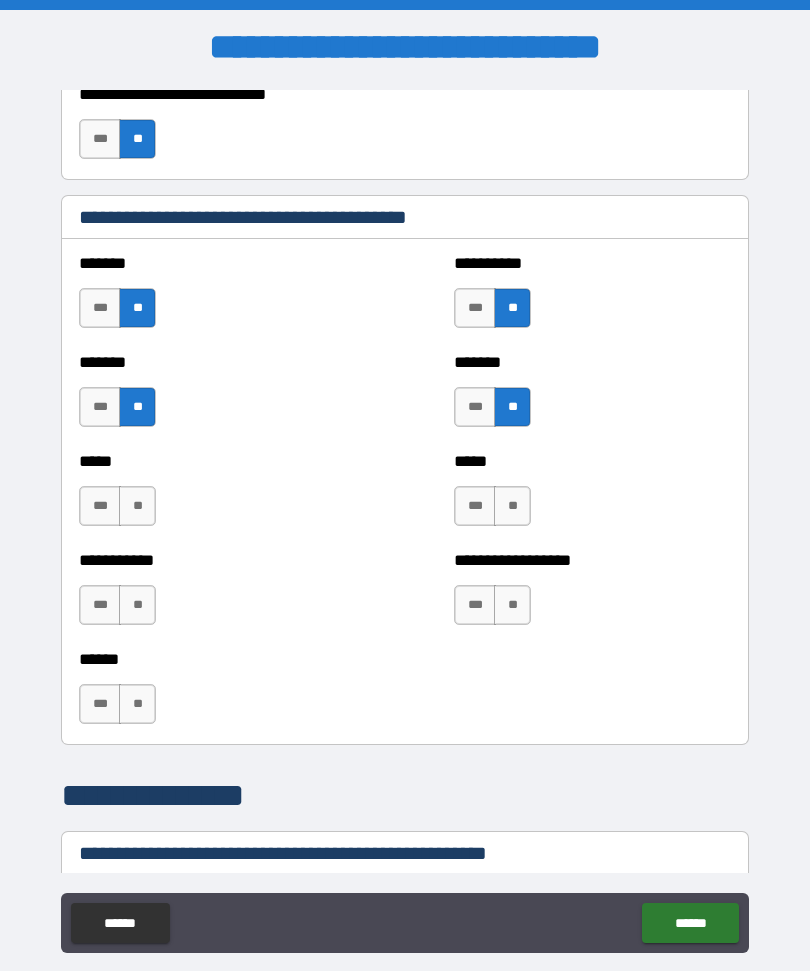 click on "**" at bounding box center [137, 506] 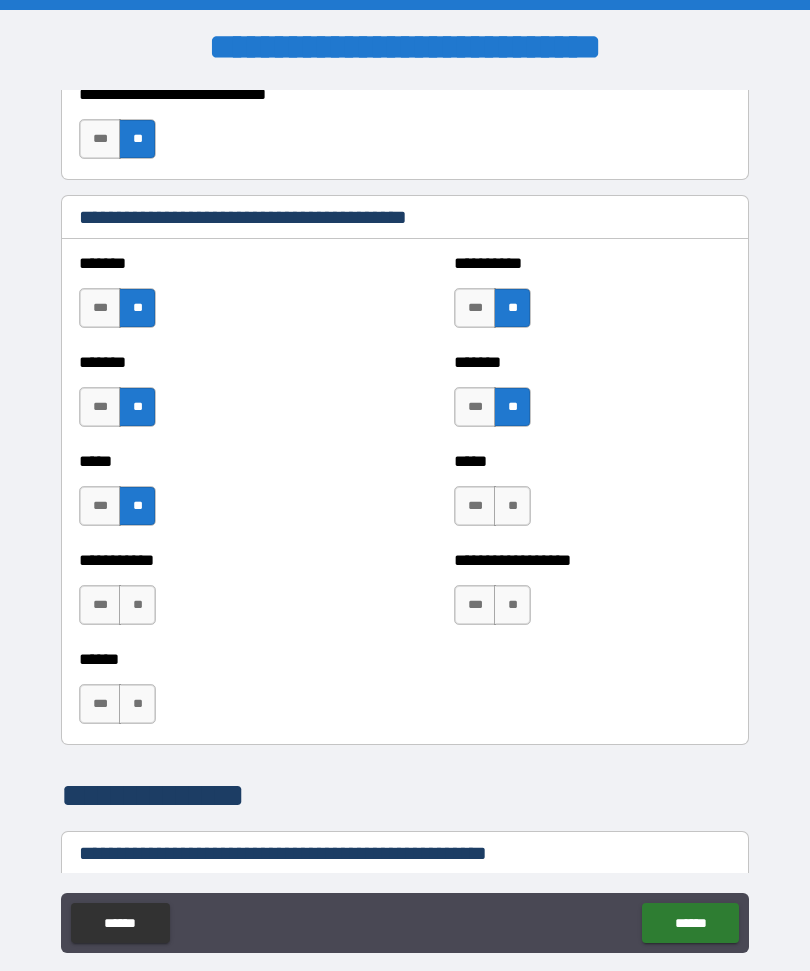 click on "**" at bounding box center (512, 506) 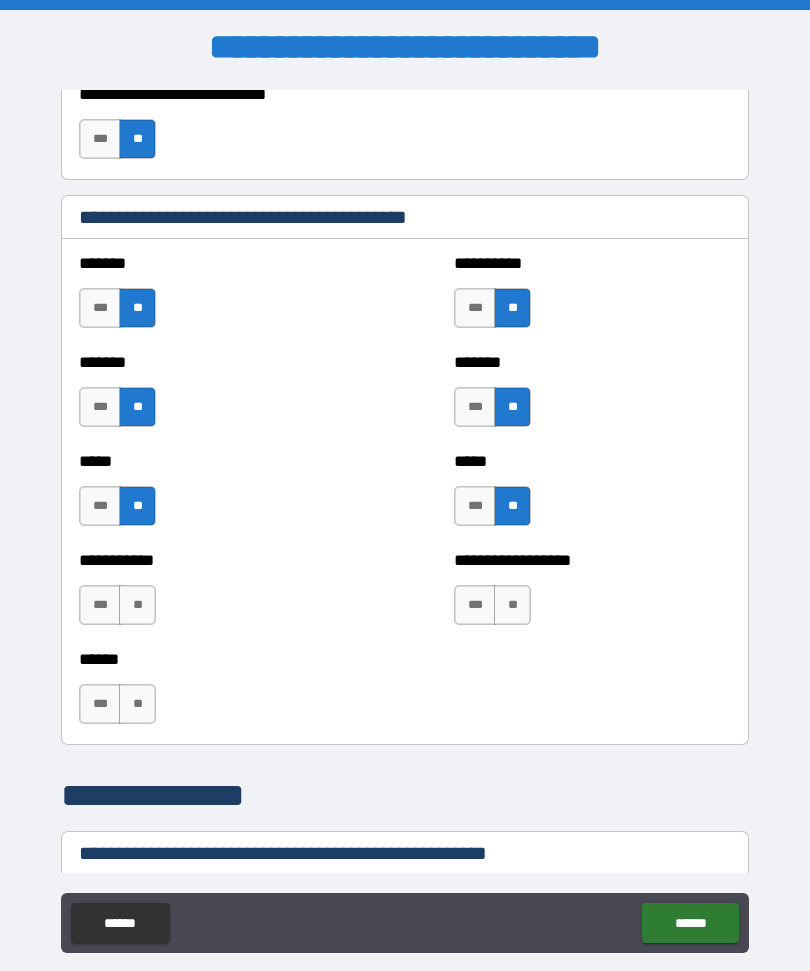 click on "**" at bounding box center [137, 605] 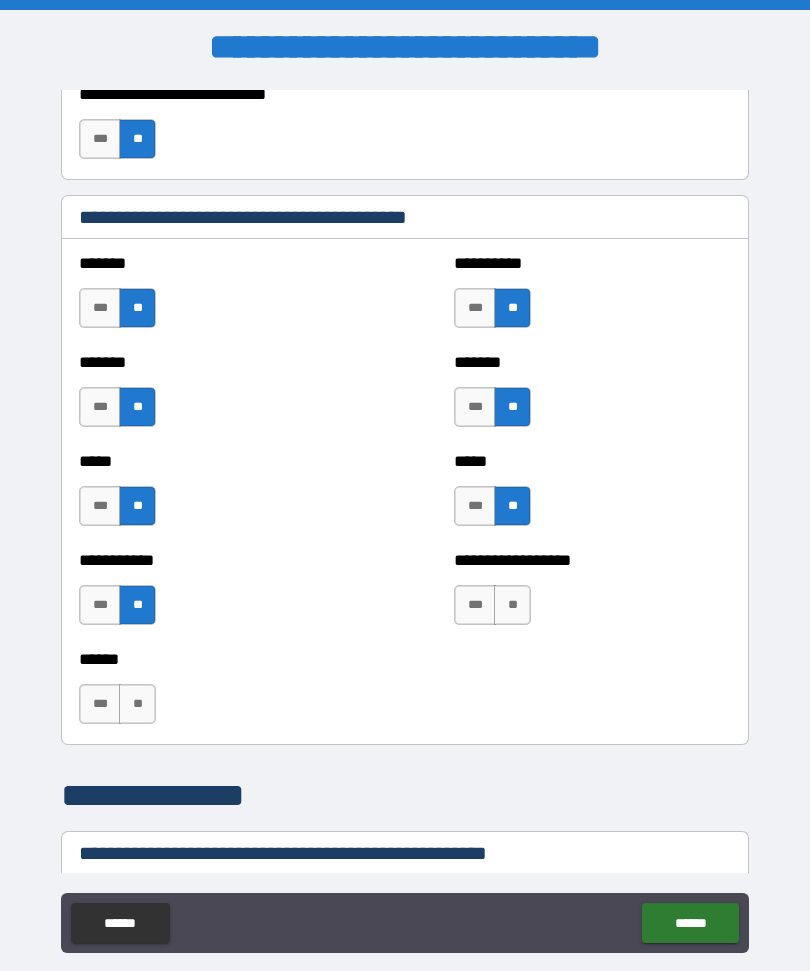 click on "**********" at bounding box center [592, 595] 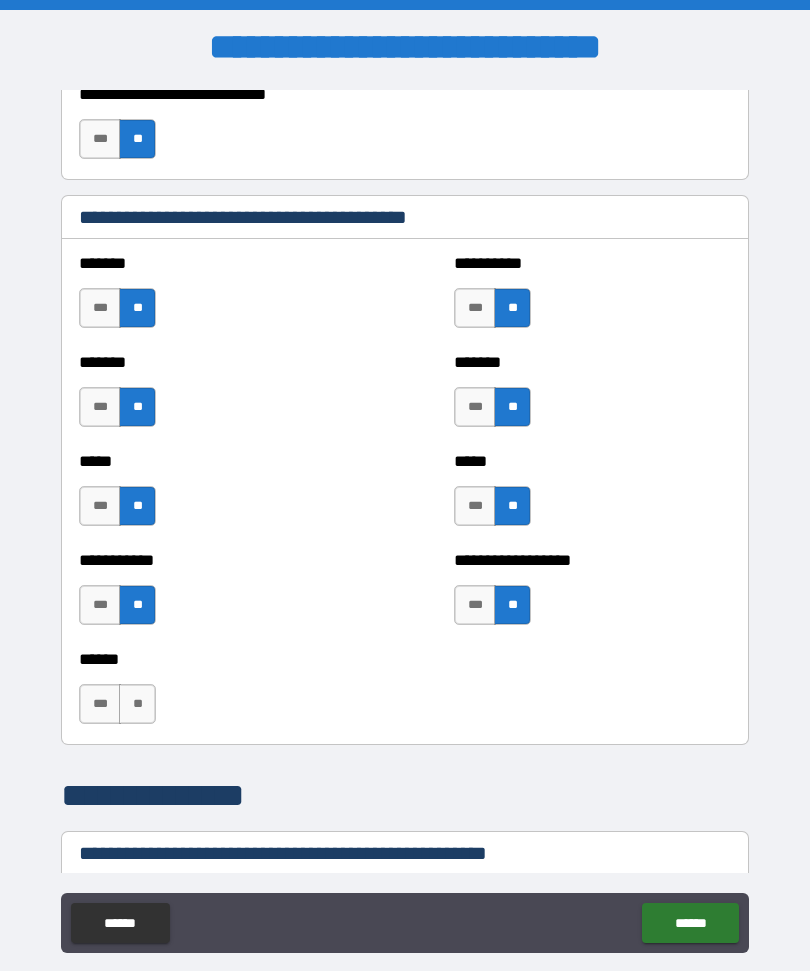 click on "**" at bounding box center [137, 704] 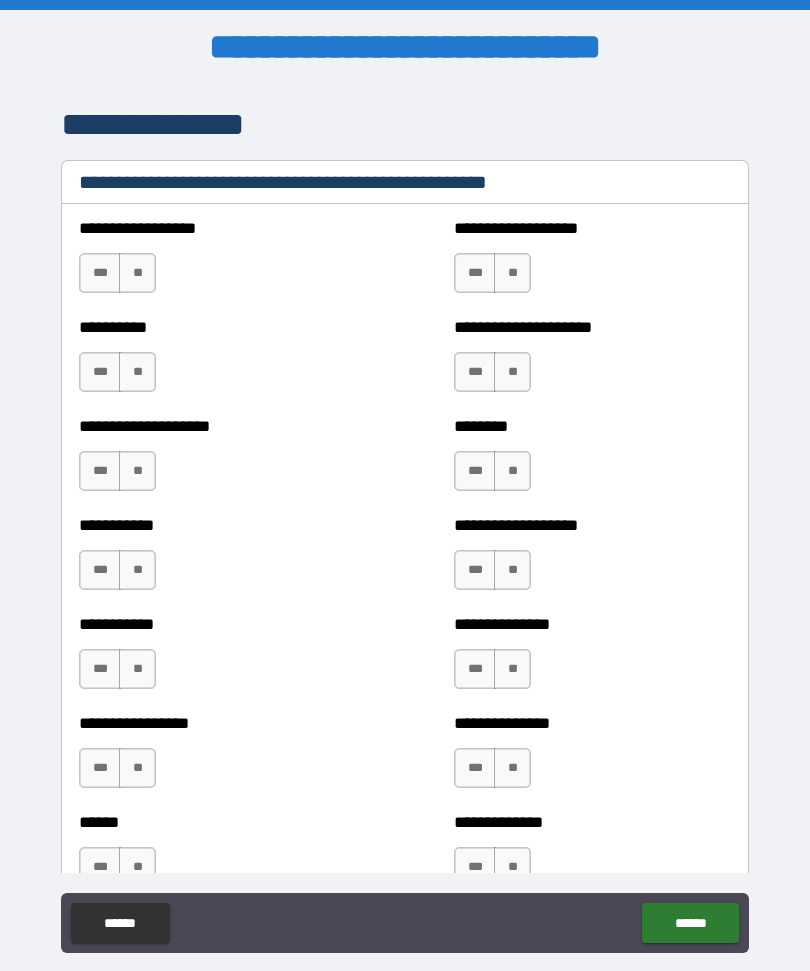 scroll, scrollTop: 2439, scrollLeft: 0, axis: vertical 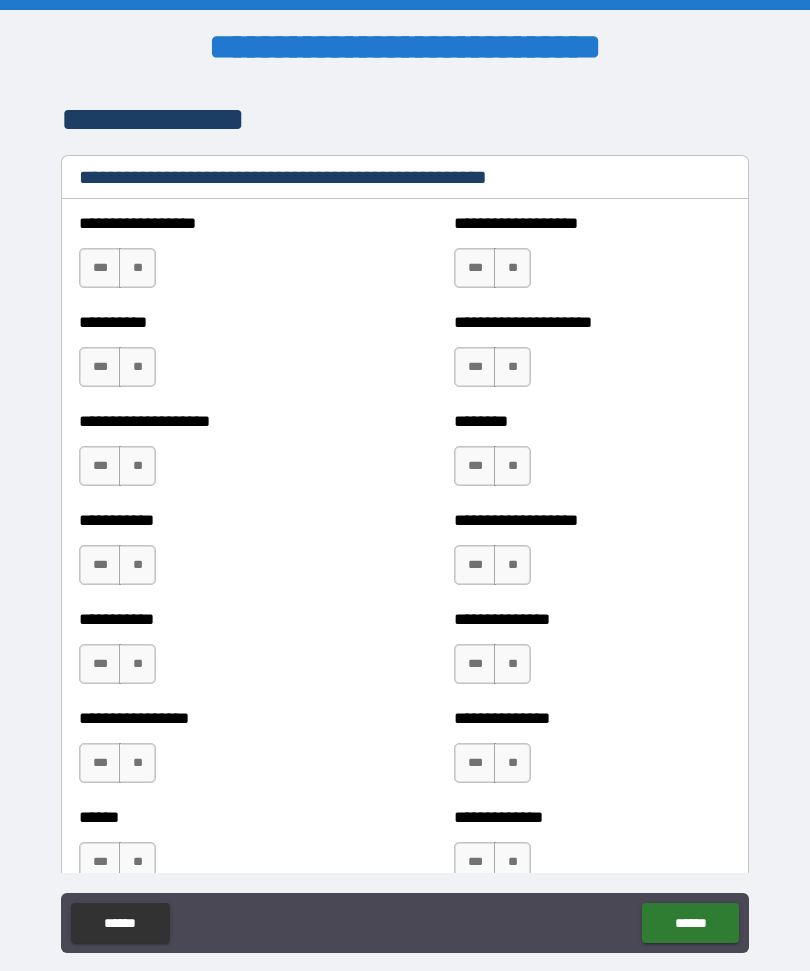 click on "**" at bounding box center (137, 268) 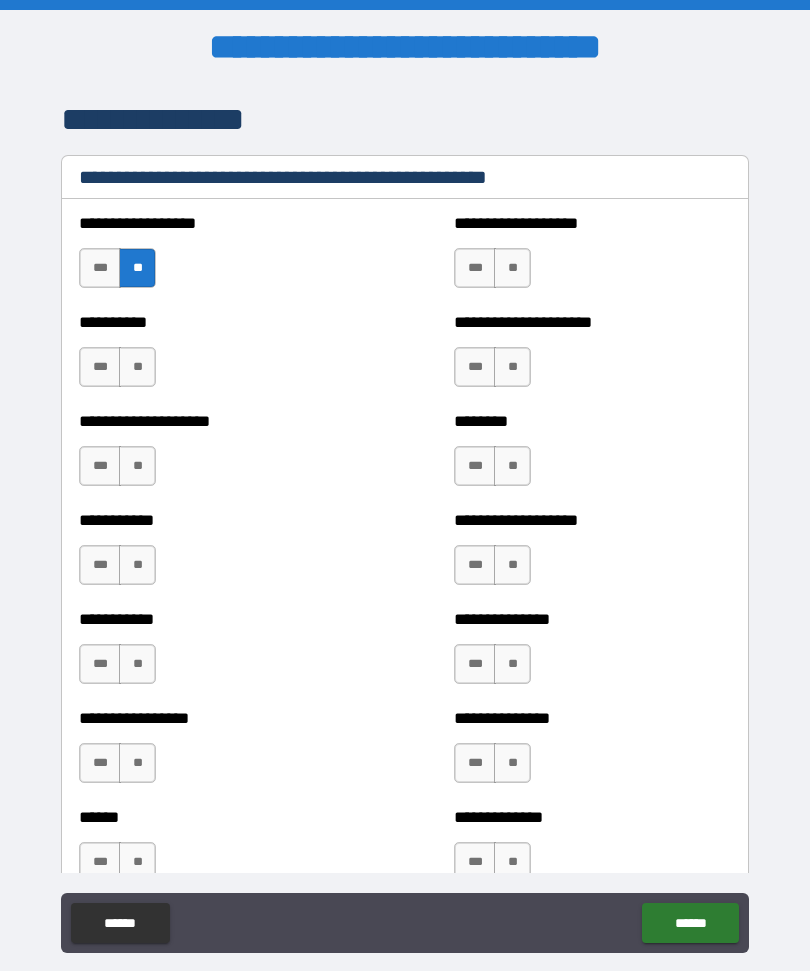 click on "**" at bounding box center [137, 367] 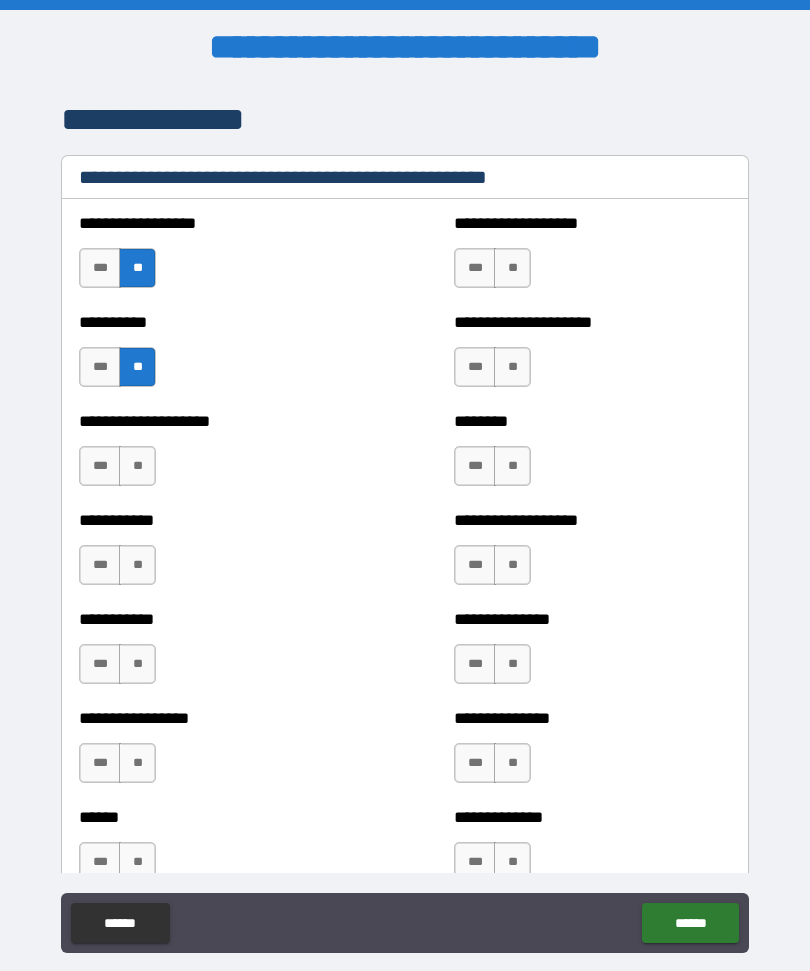 click on "**" at bounding box center [137, 466] 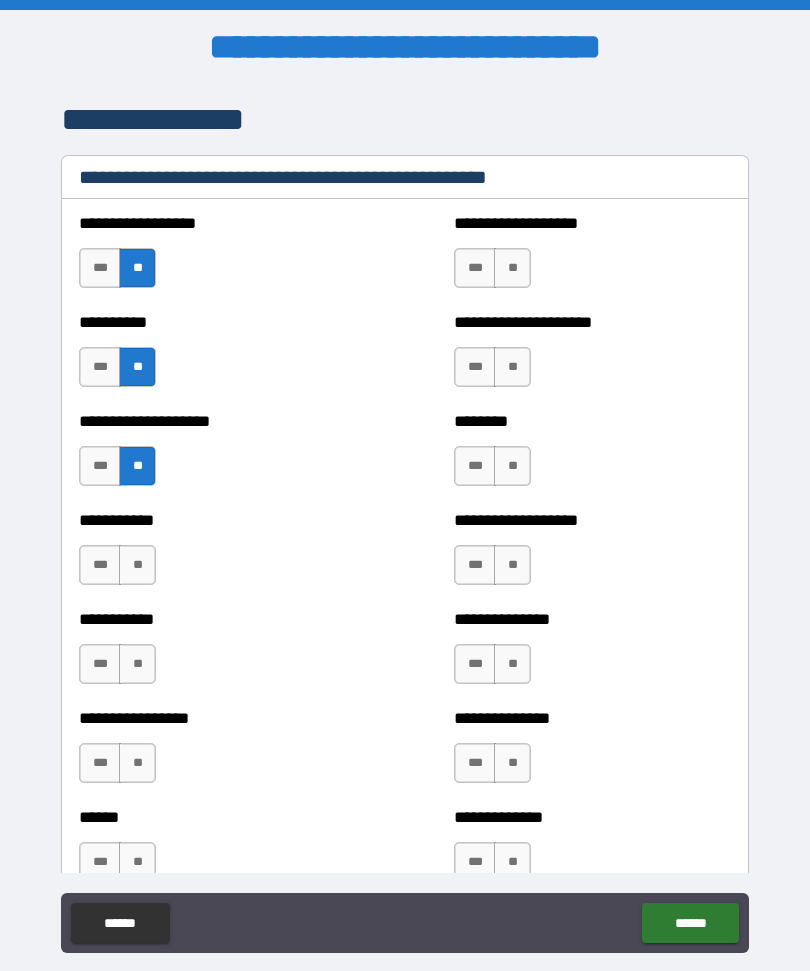 click on "**" at bounding box center [137, 565] 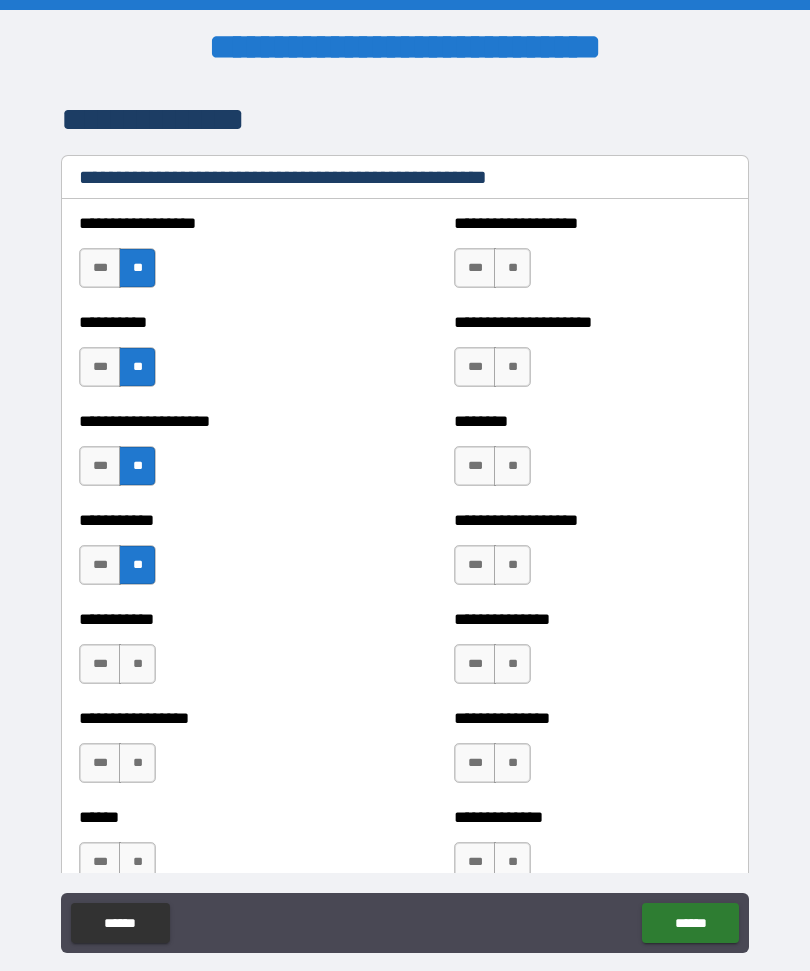 click on "**" at bounding box center [512, 565] 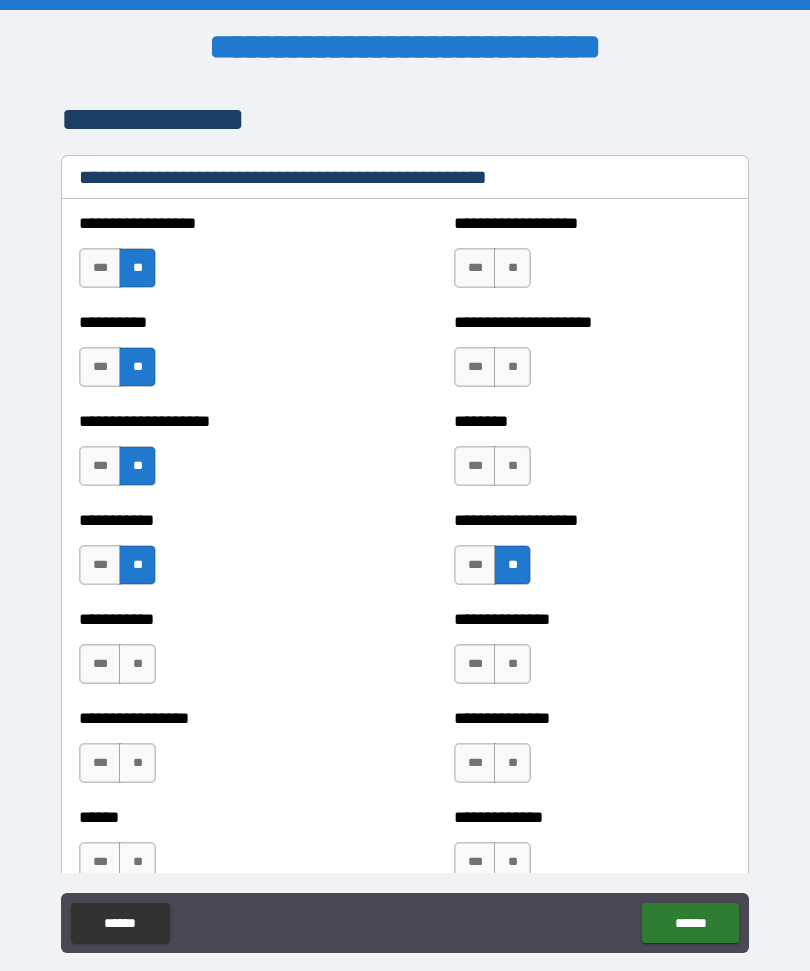 click on "***" at bounding box center [475, 565] 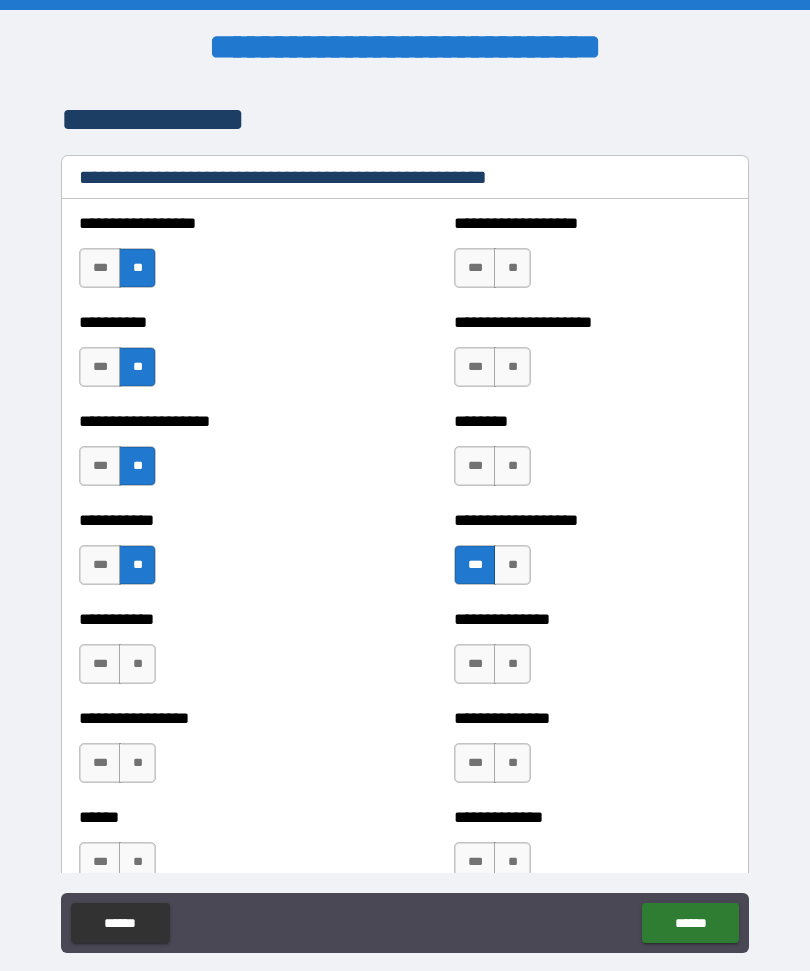 click on "**" at bounding box center (512, 466) 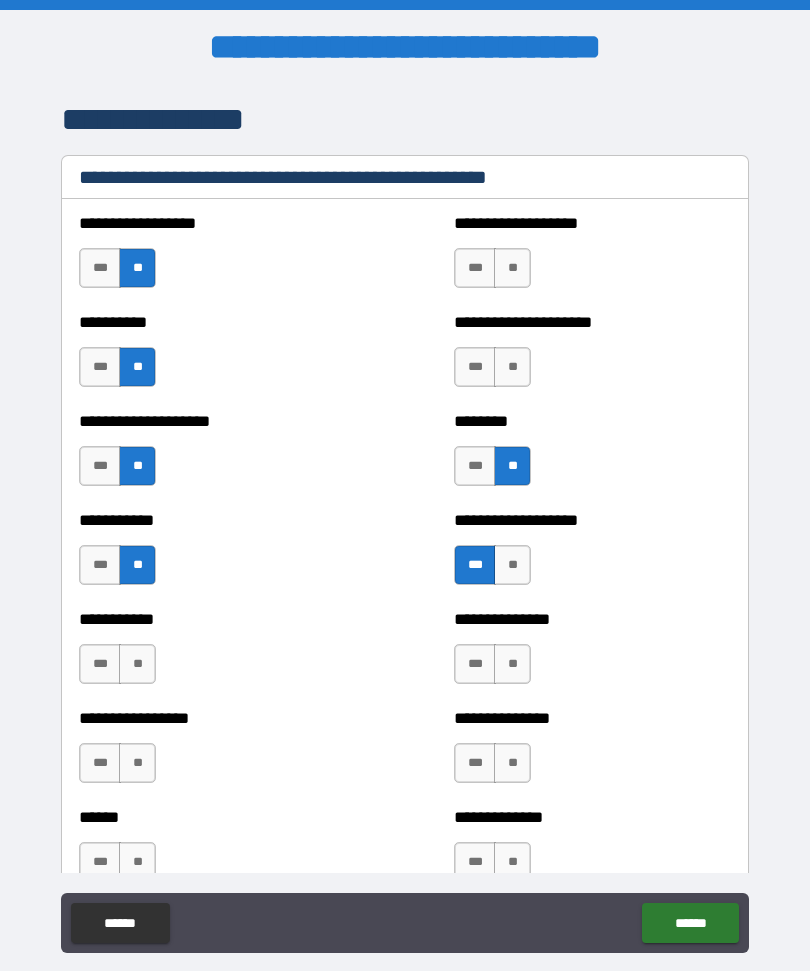 click on "**" at bounding box center (512, 466) 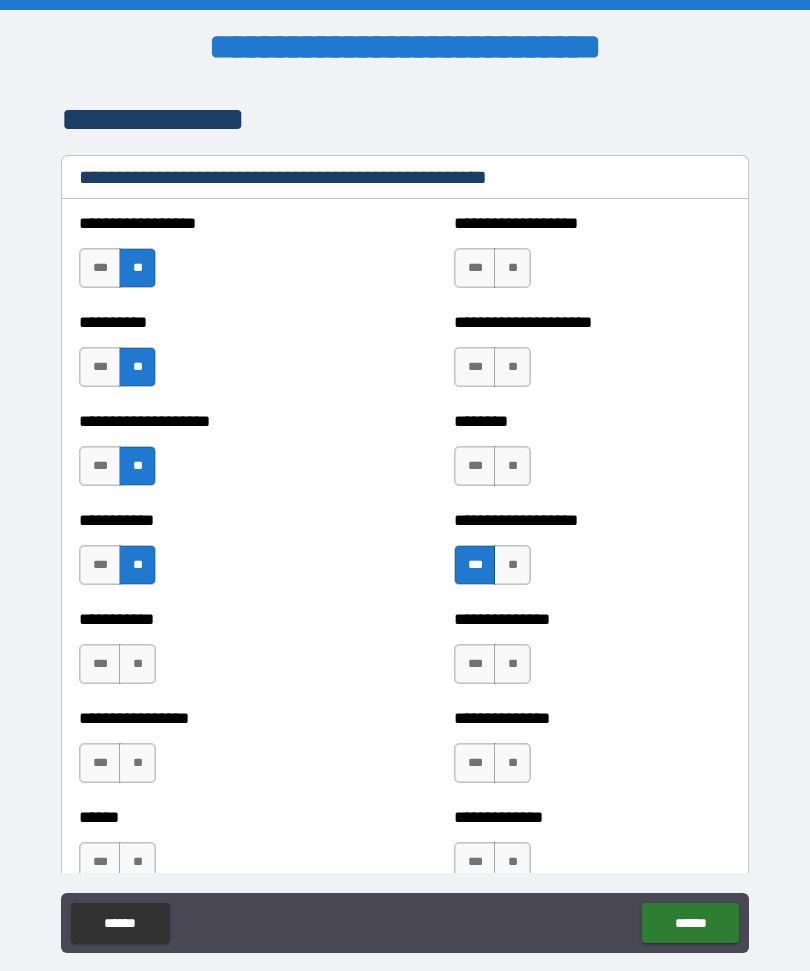 click on "***" at bounding box center [475, 466] 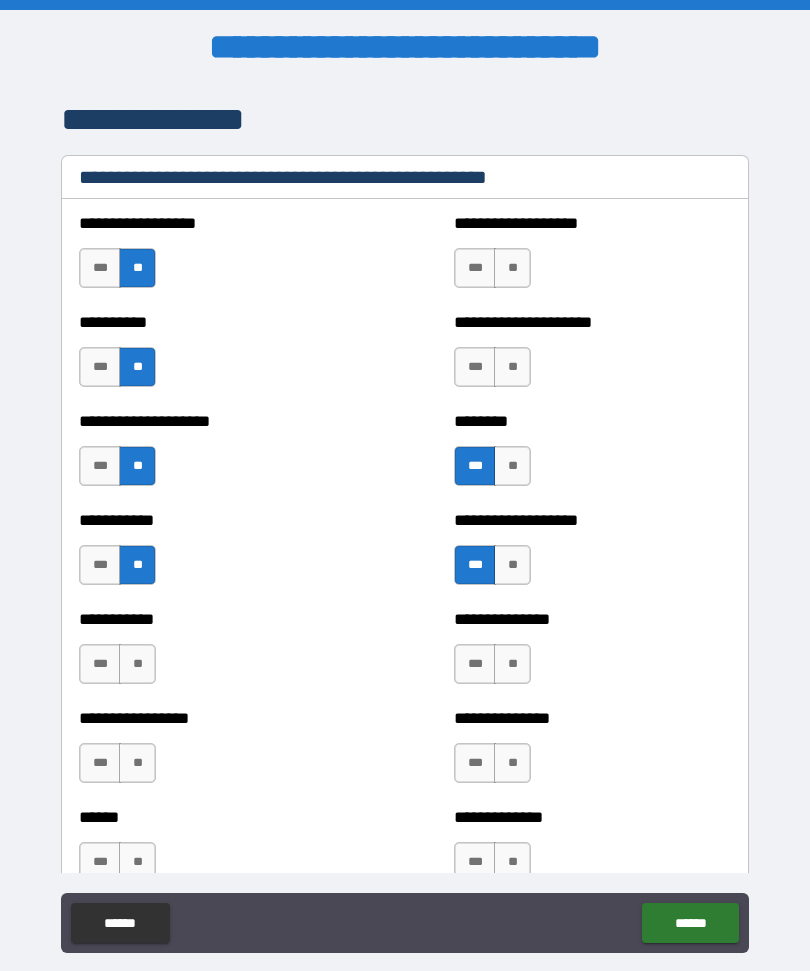 click on "**" at bounding box center (512, 367) 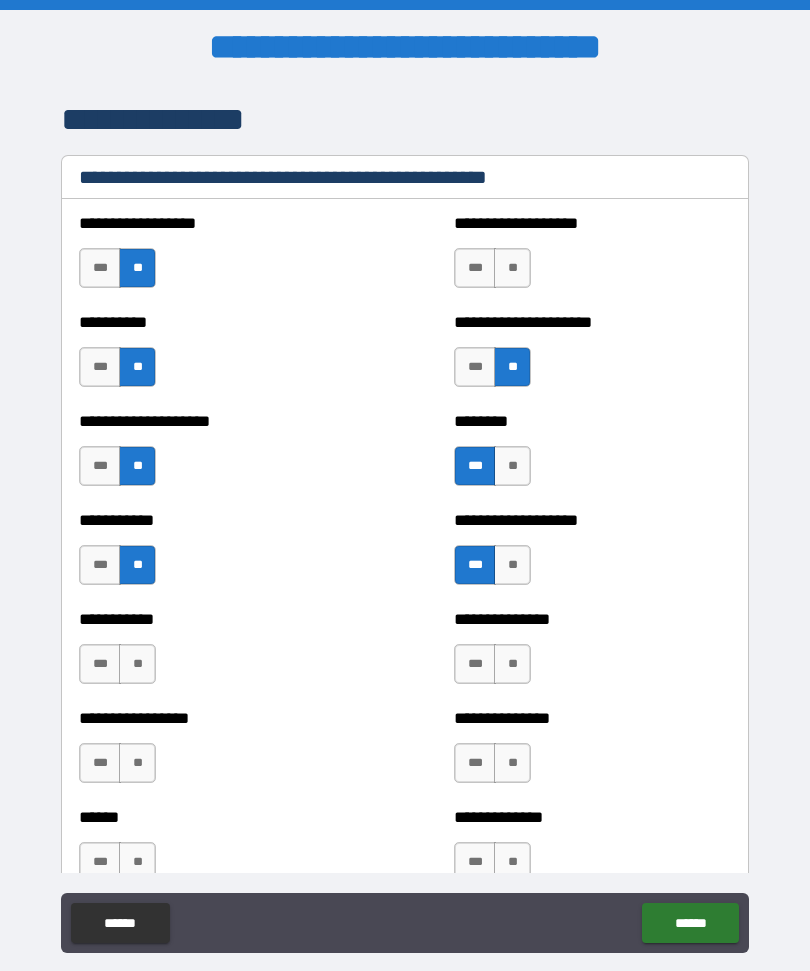 click on "**" at bounding box center (512, 268) 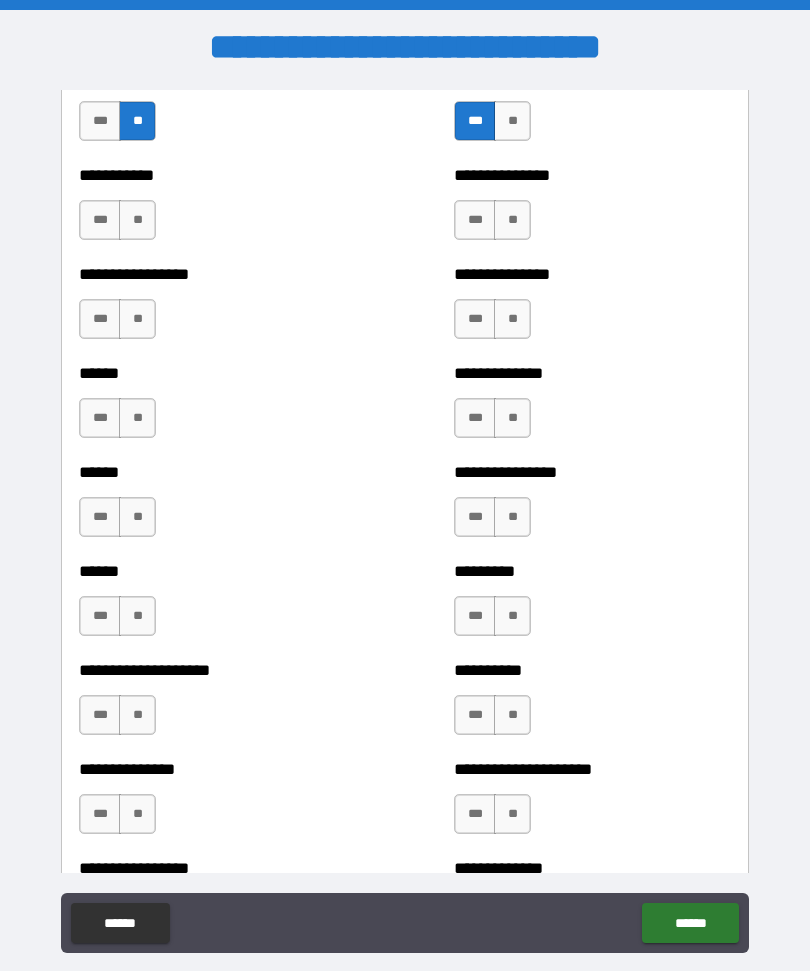 scroll, scrollTop: 2903, scrollLeft: 0, axis: vertical 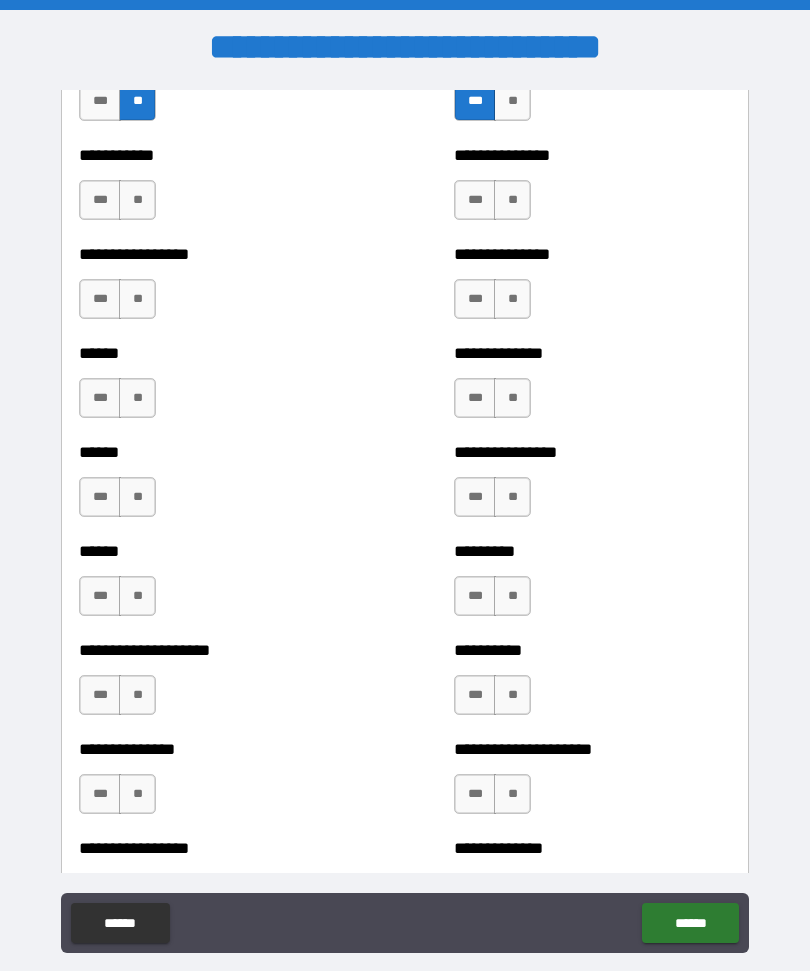 click on "**" at bounding box center [512, 200] 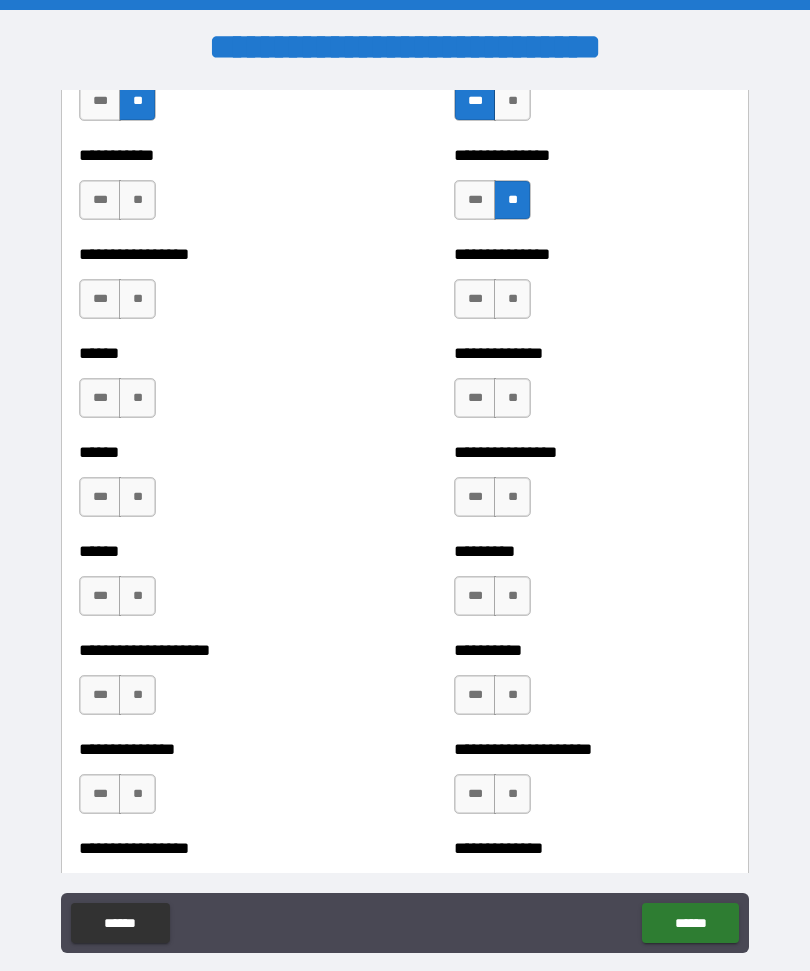 click on "**" at bounding box center [512, 299] 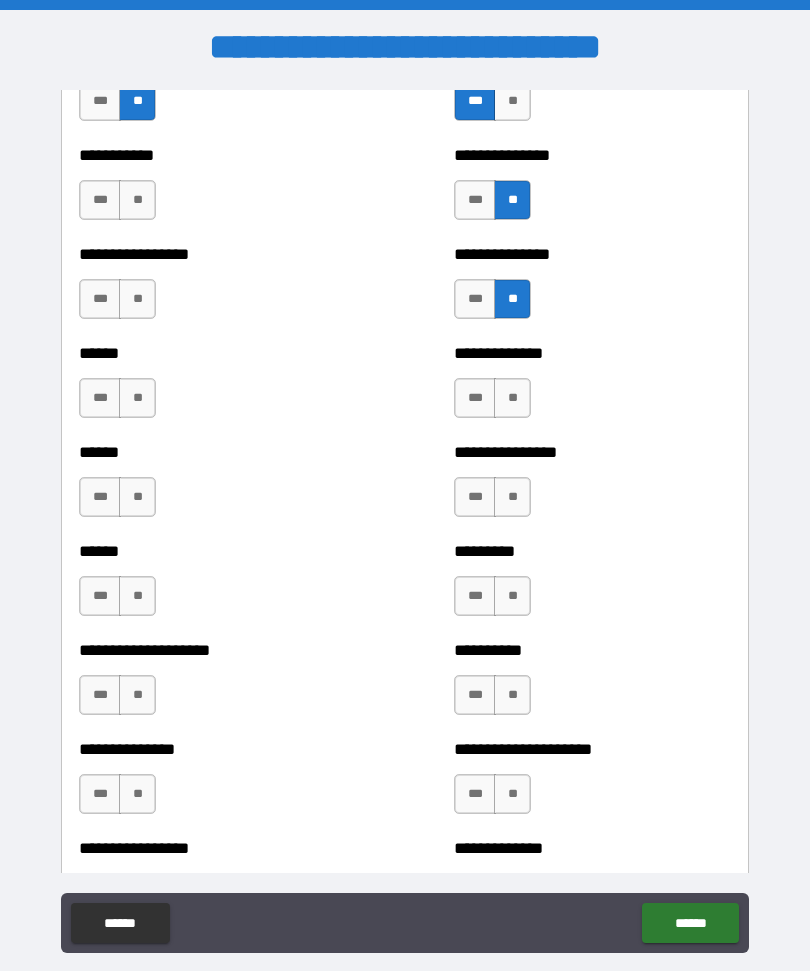 click on "**" at bounding box center (512, 398) 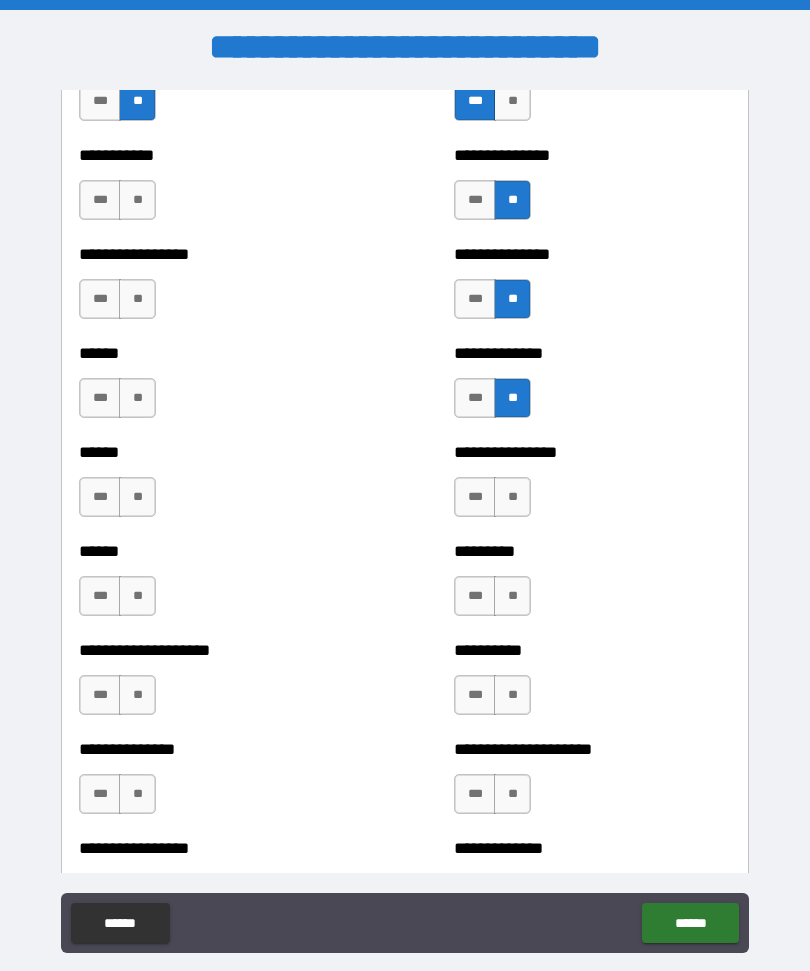click on "**" at bounding box center (512, 497) 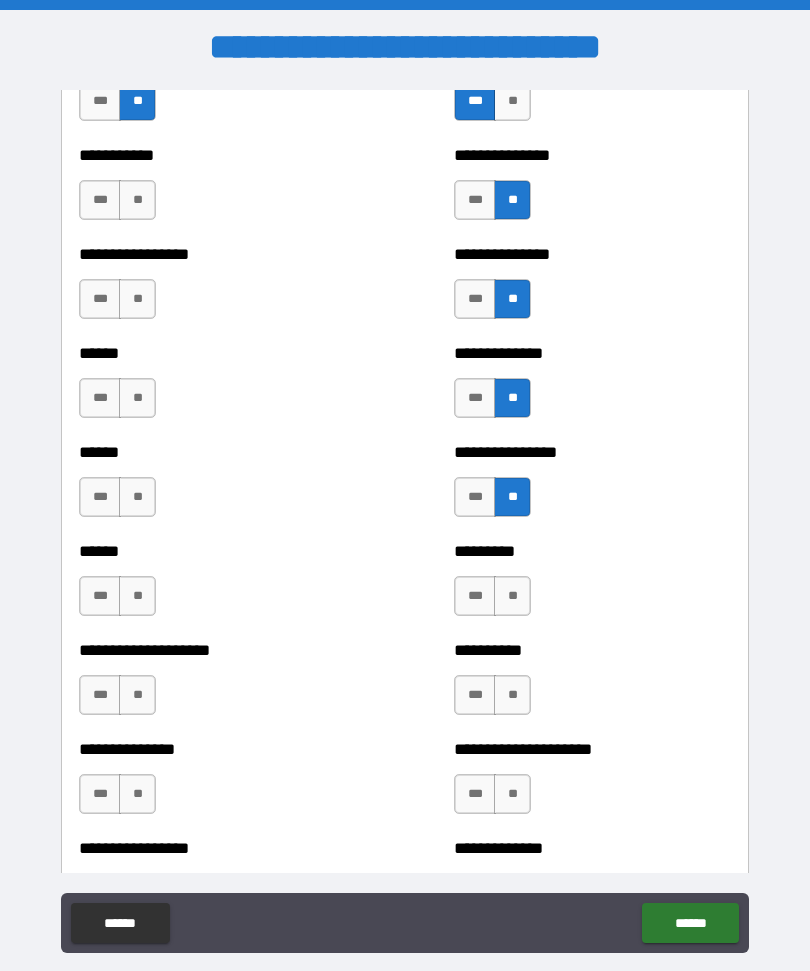 click on "**" at bounding box center [512, 596] 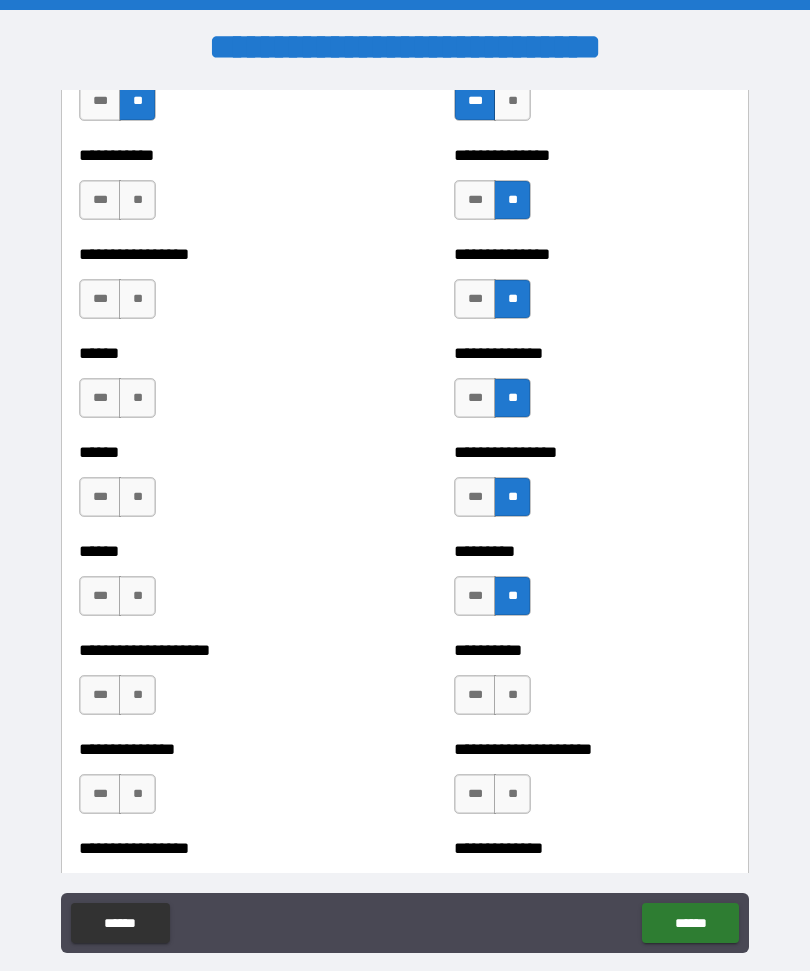click on "**" at bounding box center [137, 596] 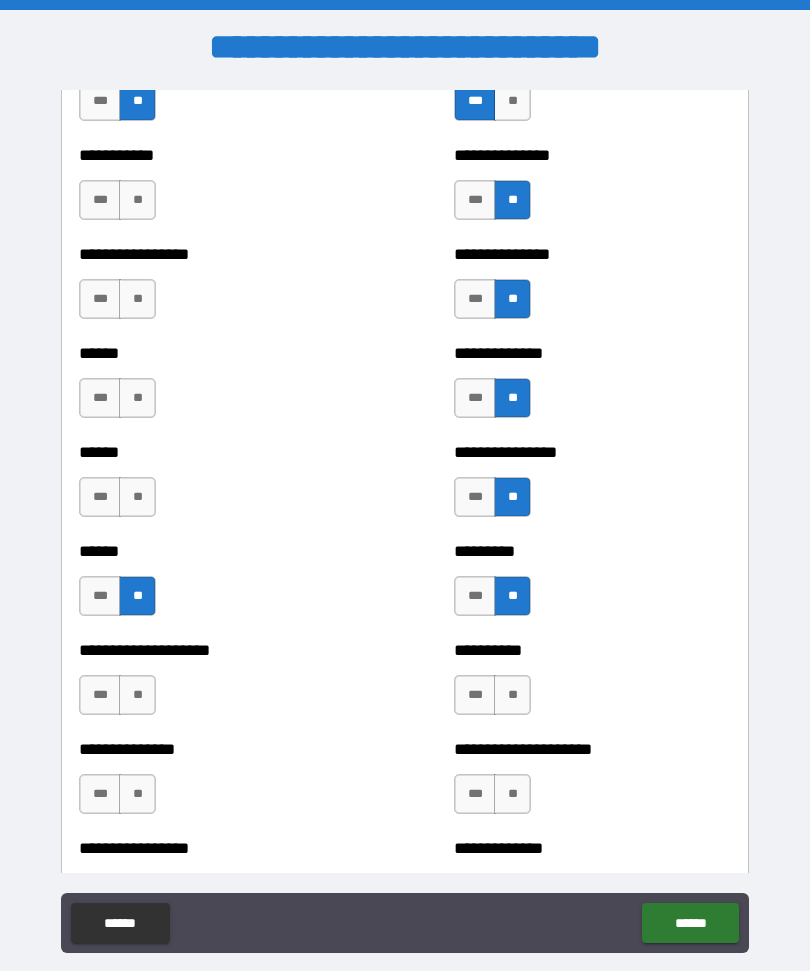click on "**" at bounding box center (137, 497) 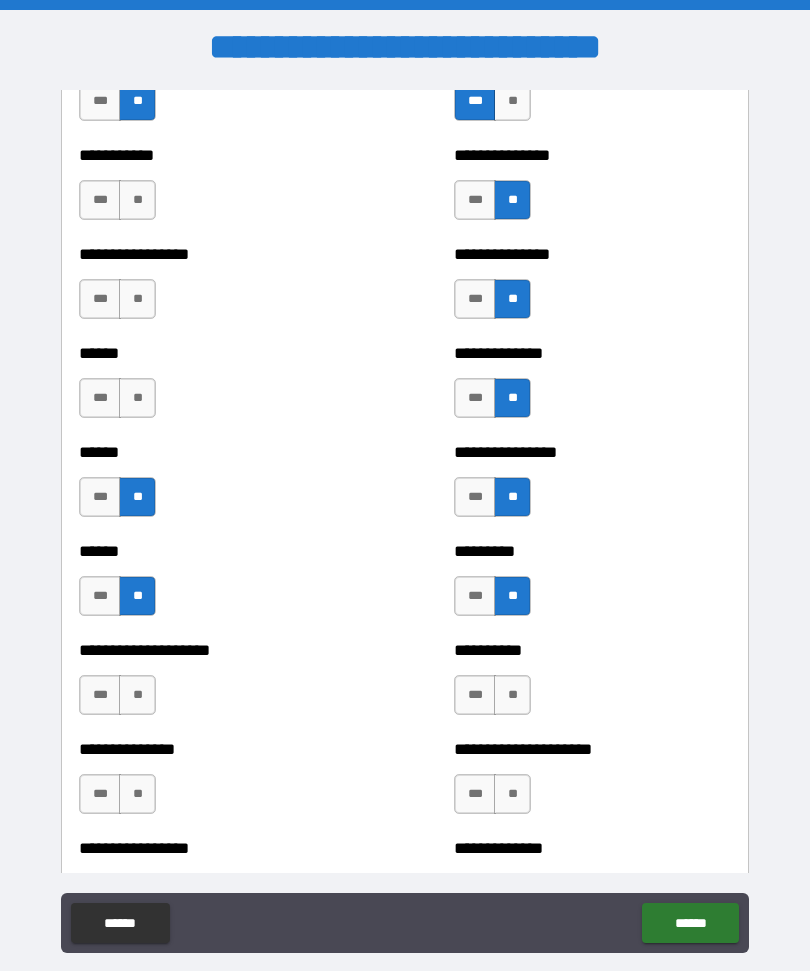 click on "**" at bounding box center (137, 398) 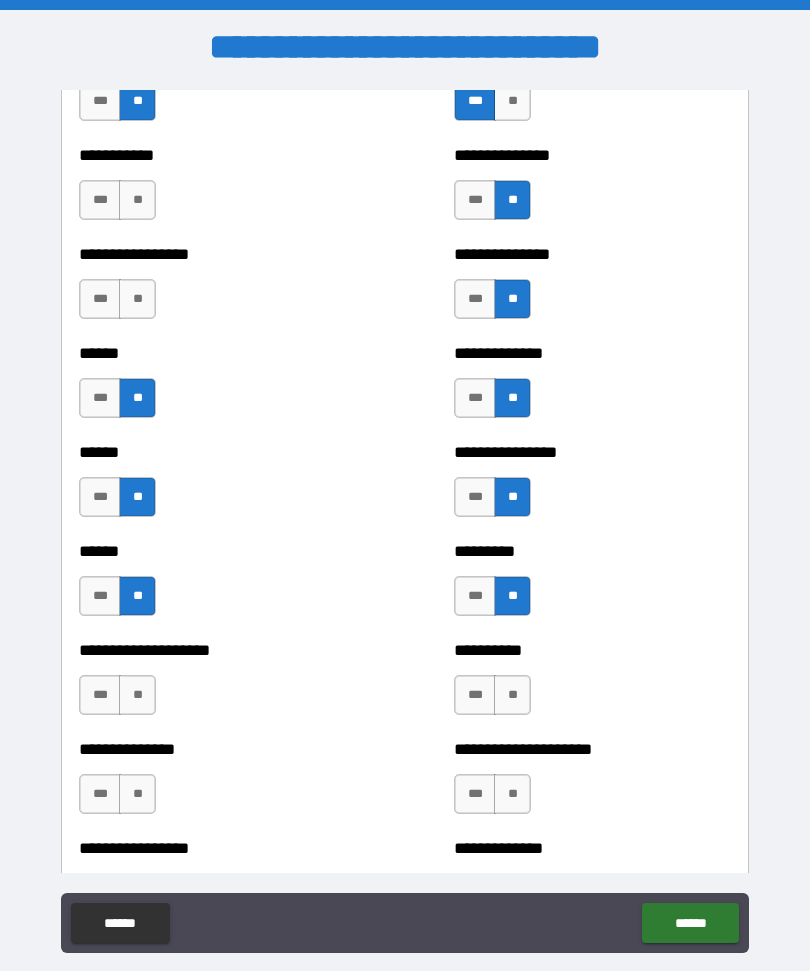 click on "**" at bounding box center [137, 299] 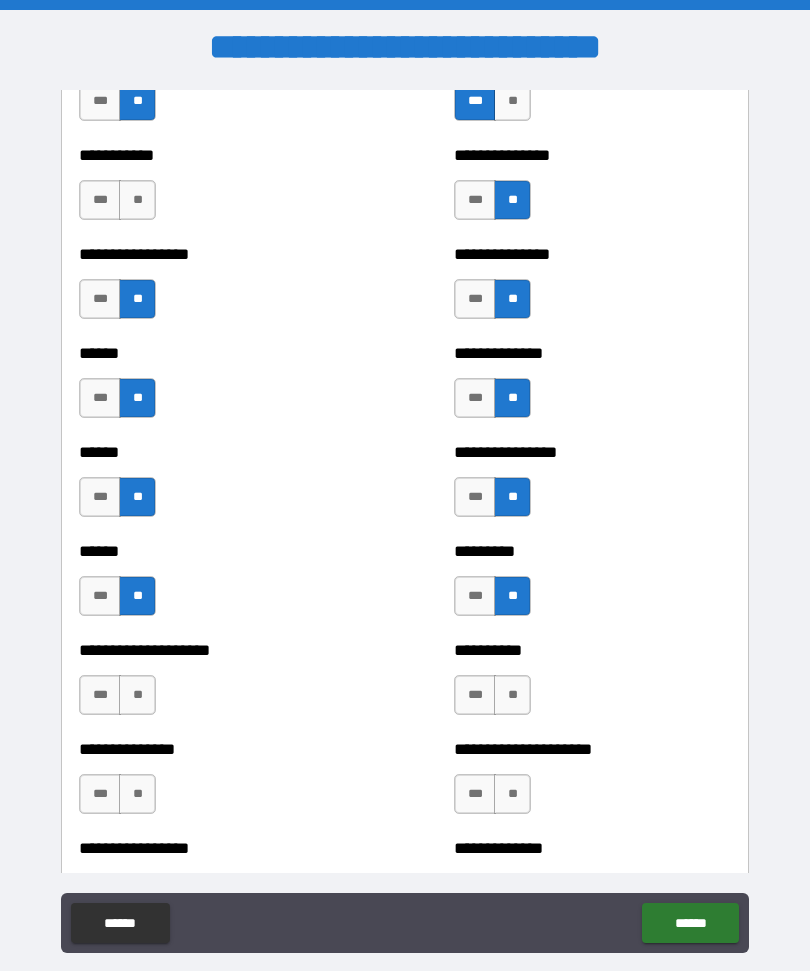click on "**" at bounding box center (137, 200) 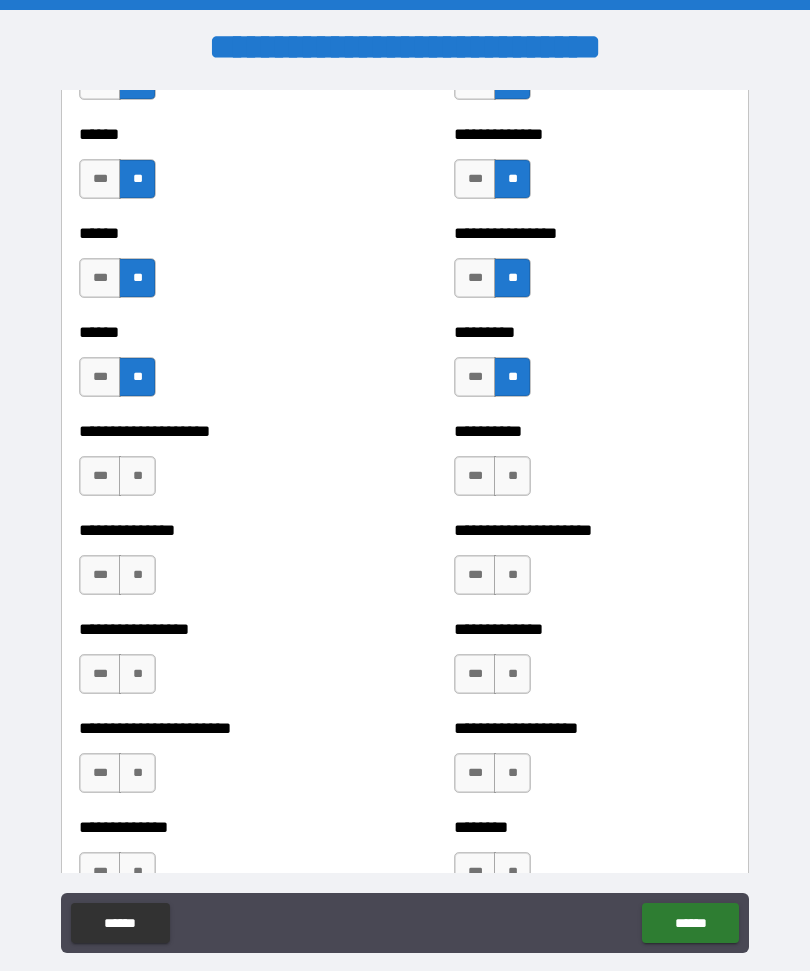 scroll, scrollTop: 3160, scrollLeft: 0, axis: vertical 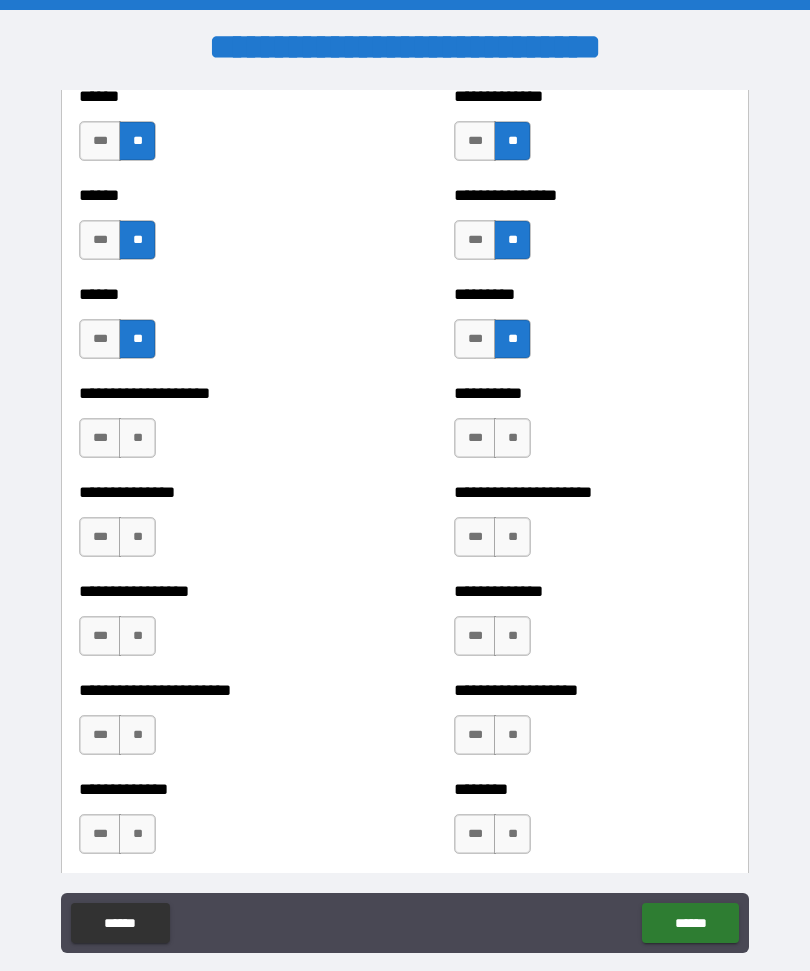click on "**" at bounding box center (512, 438) 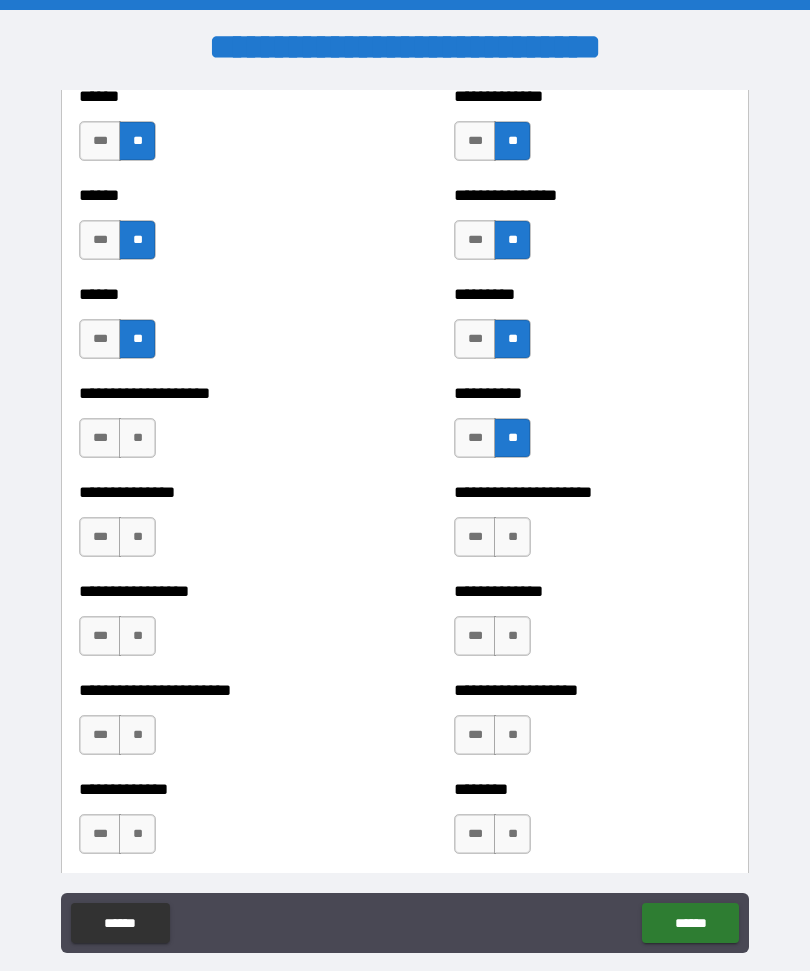 click on "**" at bounding box center (512, 537) 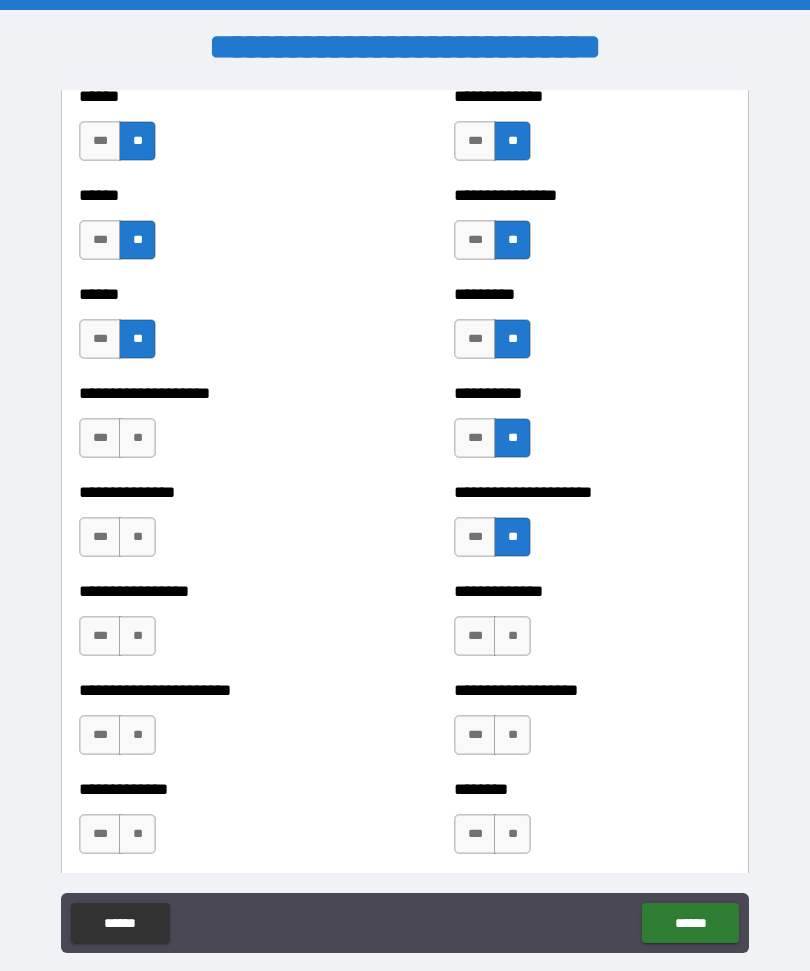 click on "**" at bounding box center [512, 636] 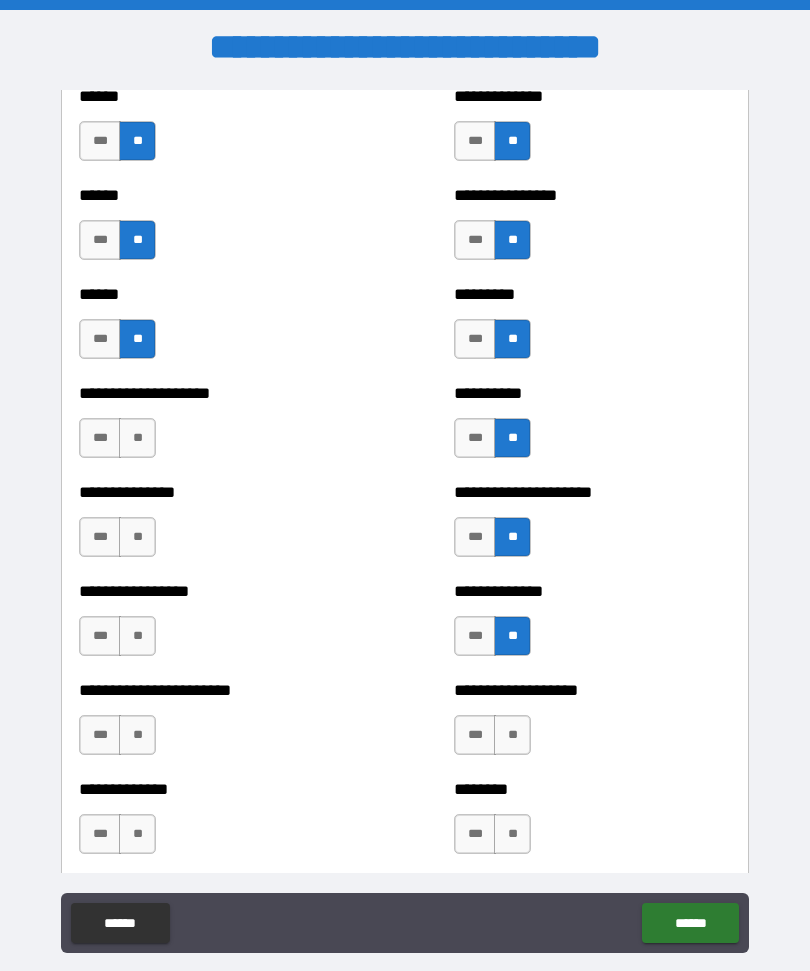 click on "**" at bounding box center [512, 735] 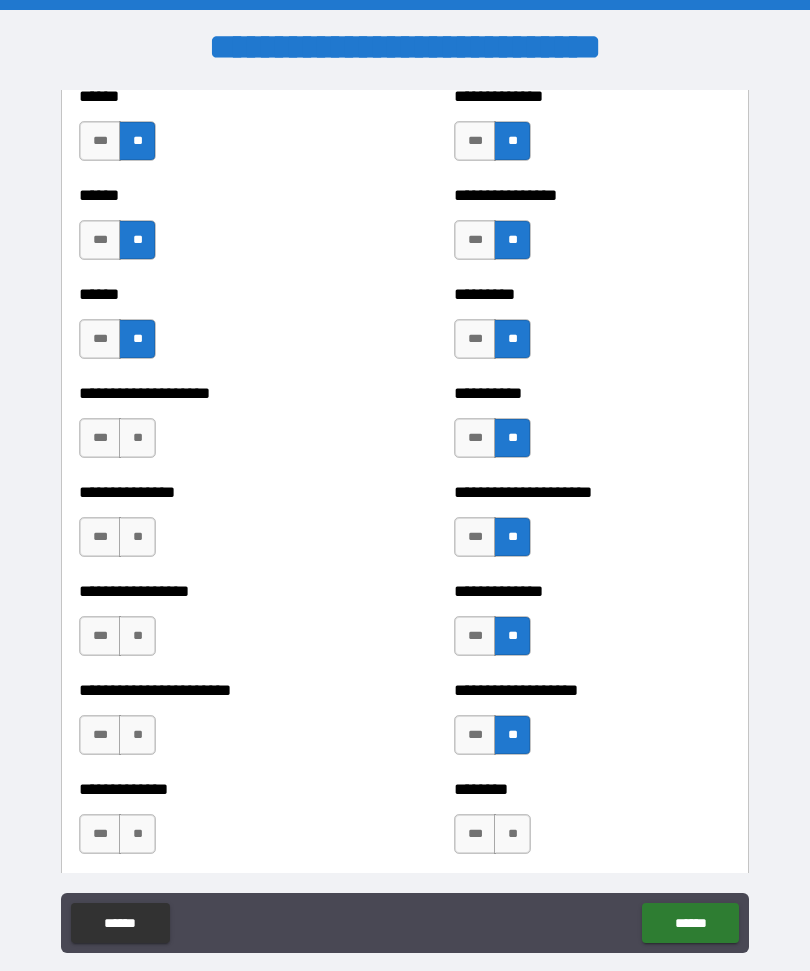 click on "**" at bounding box center [512, 834] 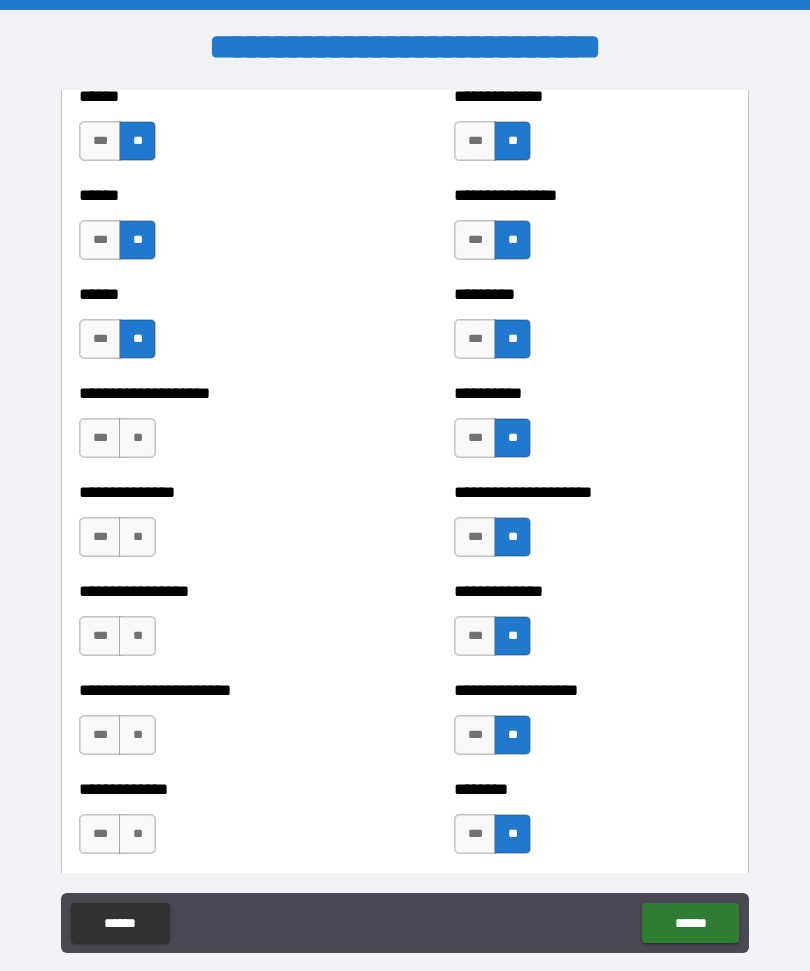 click on "**" at bounding box center [137, 438] 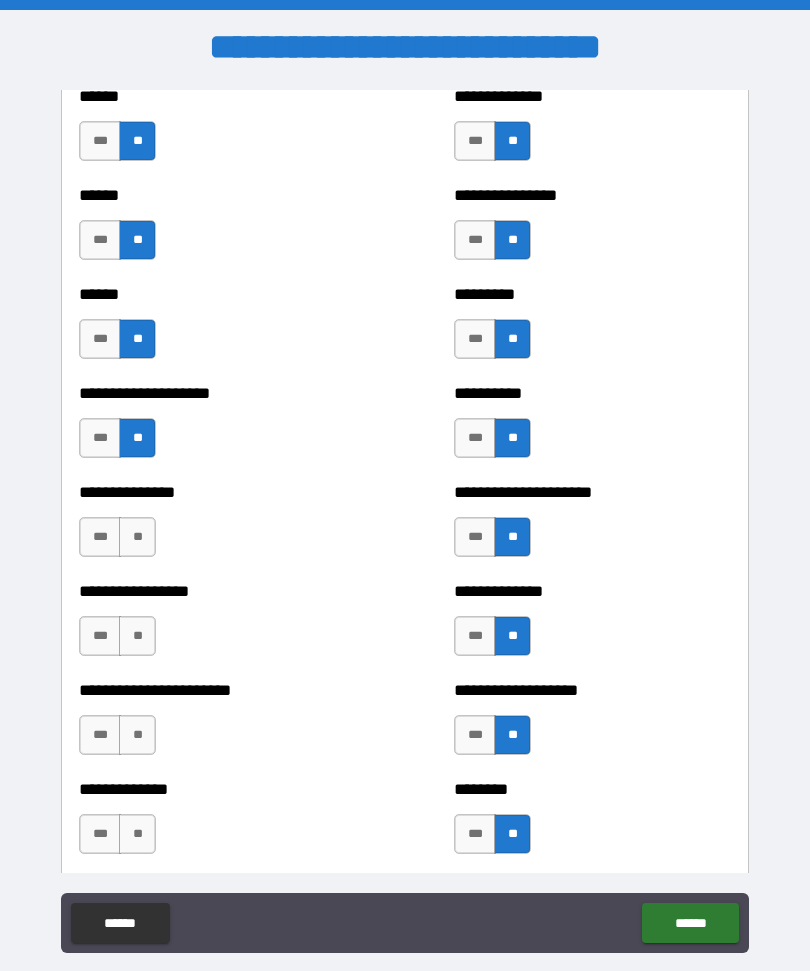 click on "***" at bounding box center (100, 537) 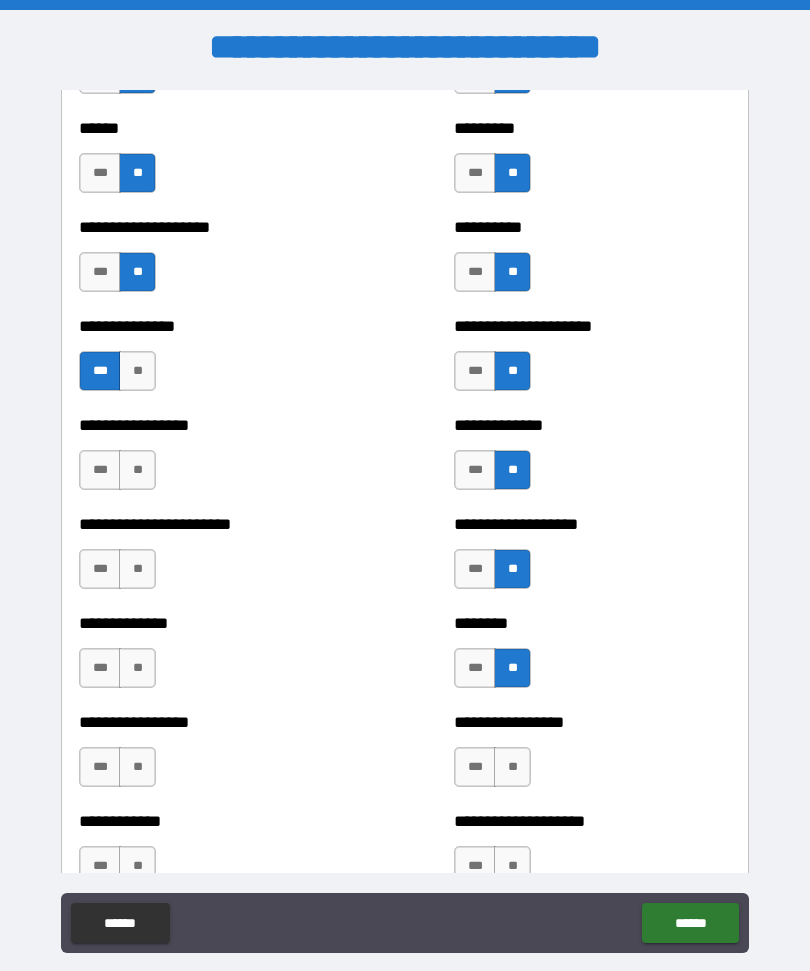 scroll, scrollTop: 3431, scrollLeft: 0, axis: vertical 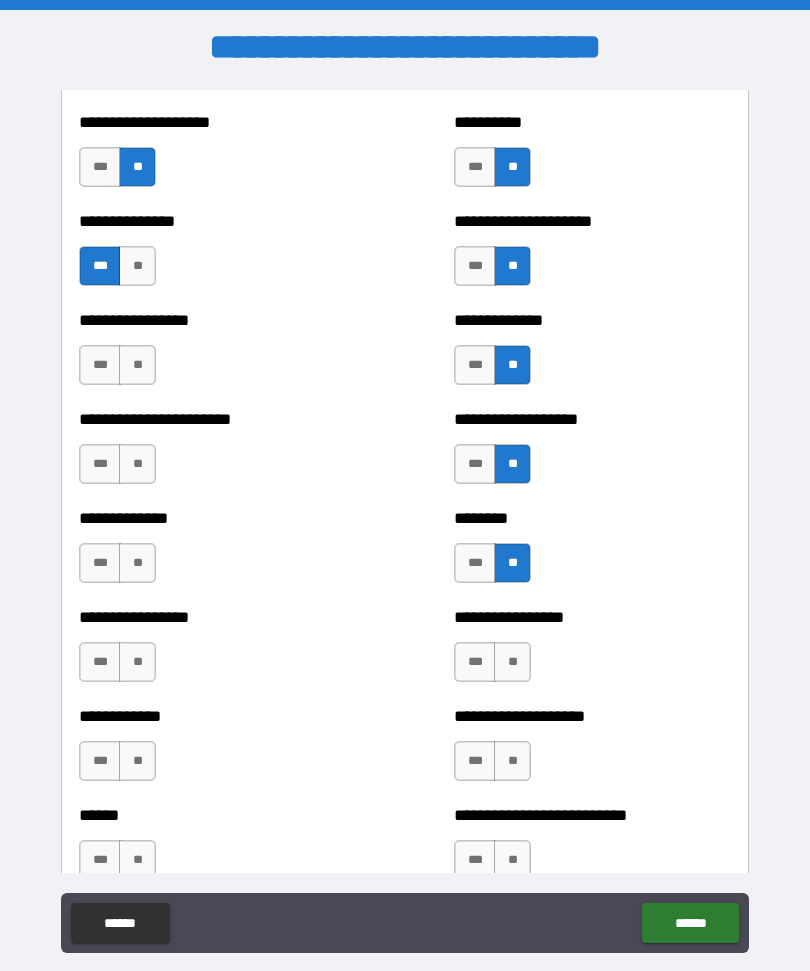 click on "**" at bounding box center [137, 563] 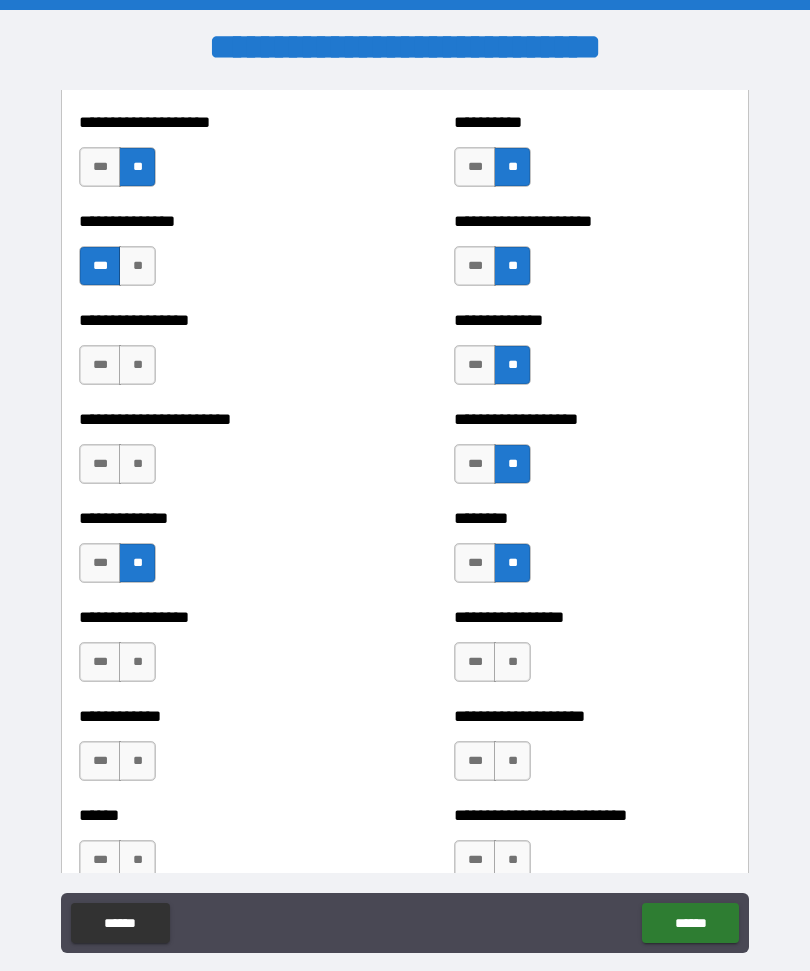 click on "***" at bounding box center (100, 662) 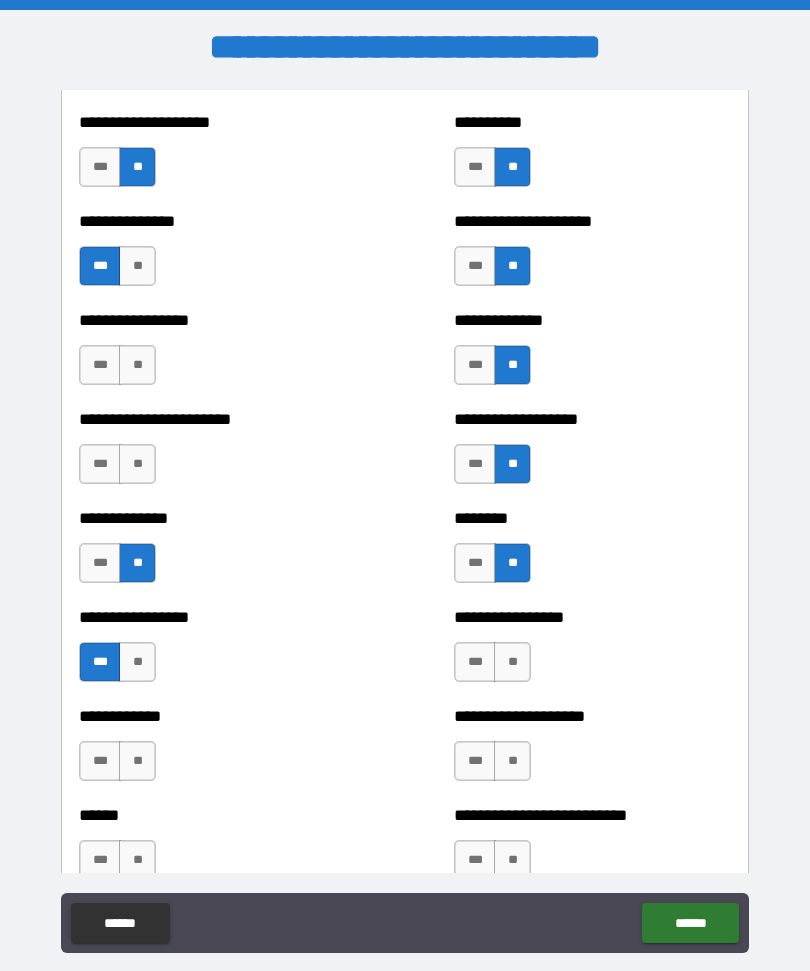 click on "**" at bounding box center (137, 464) 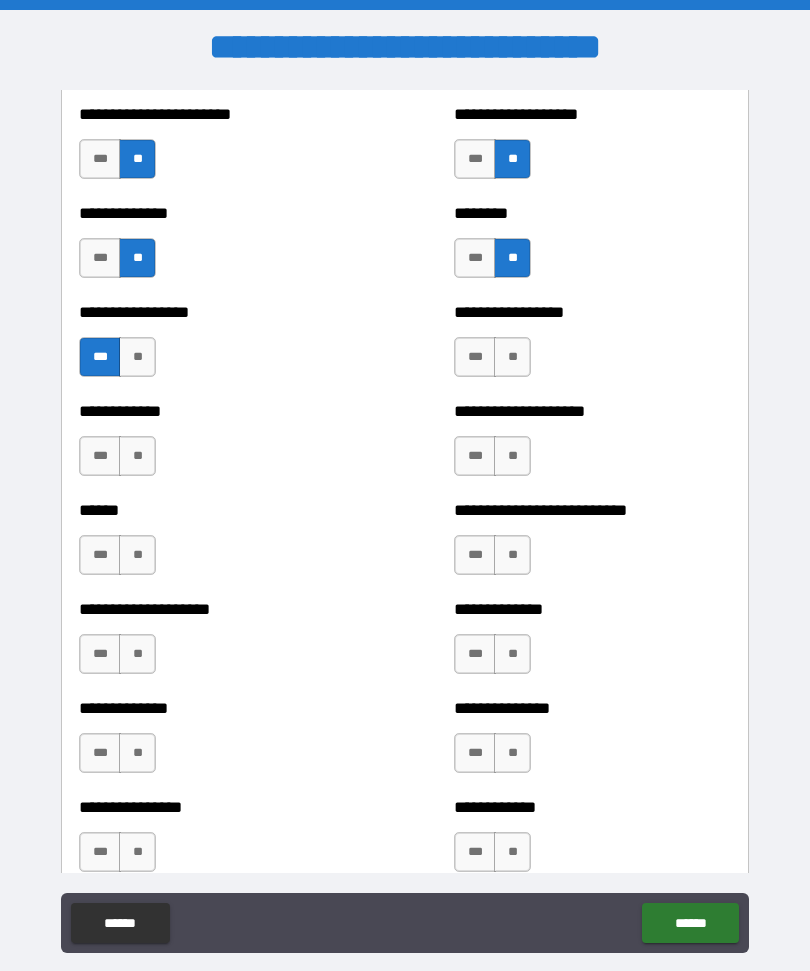 scroll, scrollTop: 3735, scrollLeft: 0, axis: vertical 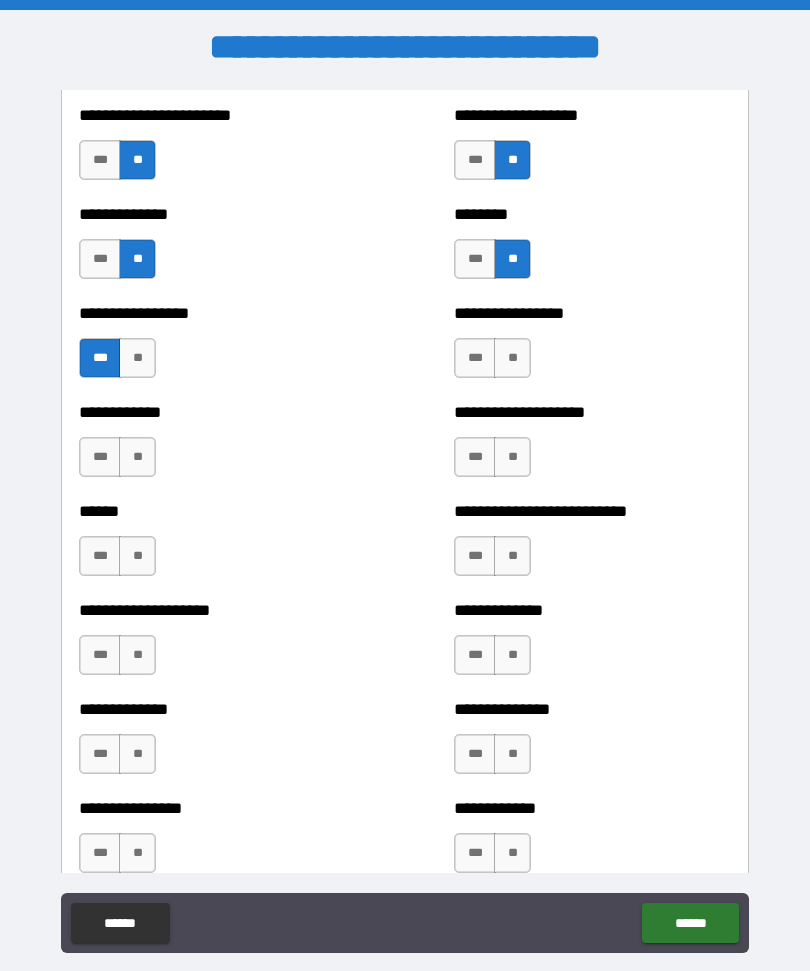 click on "**" at bounding box center [512, 358] 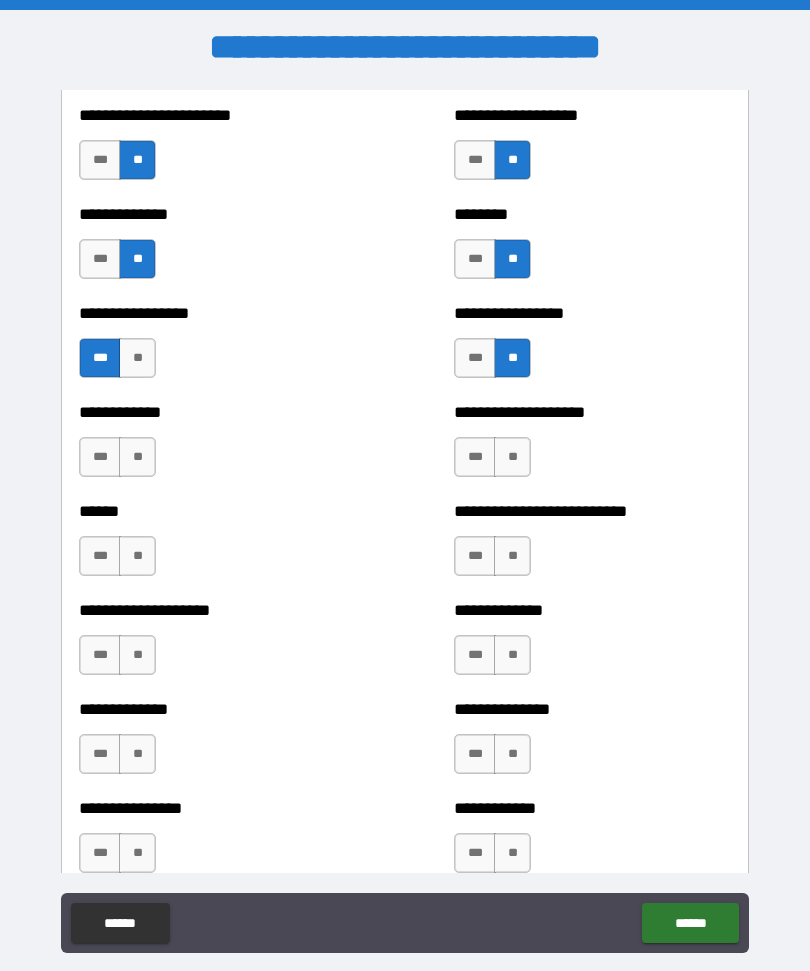 click on "**" at bounding box center (512, 457) 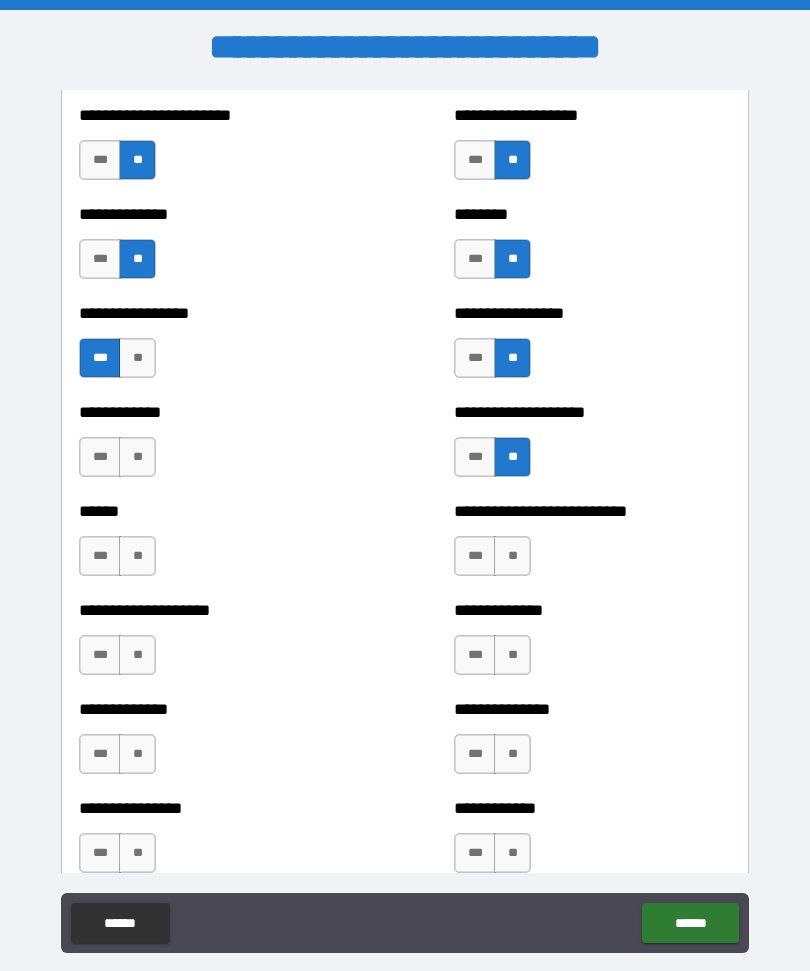 click on "**" at bounding box center (512, 556) 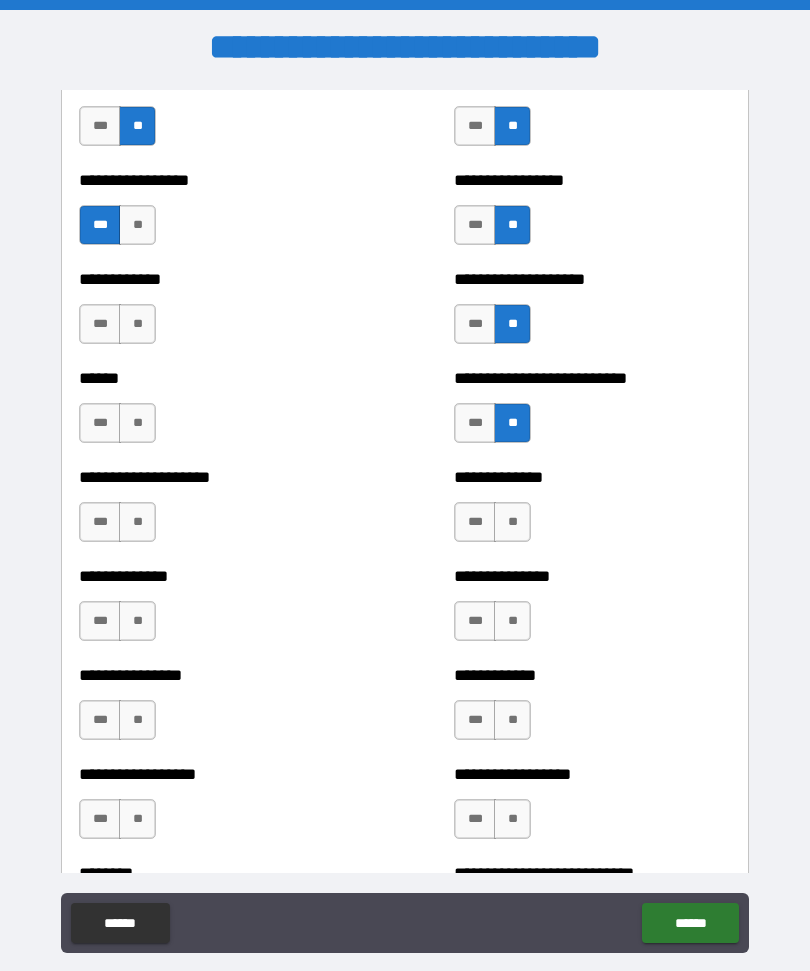 scroll, scrollTop: 3872, scrollLeft: 0, axis: vertical 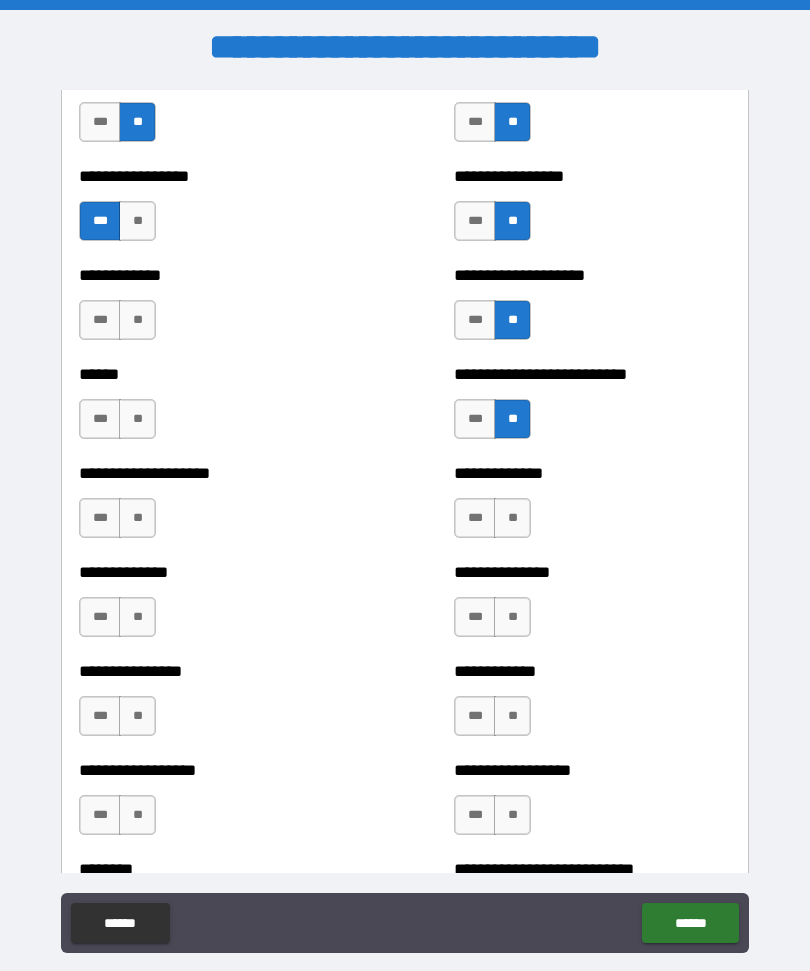 click on "**" at bounding box center [137, 320] 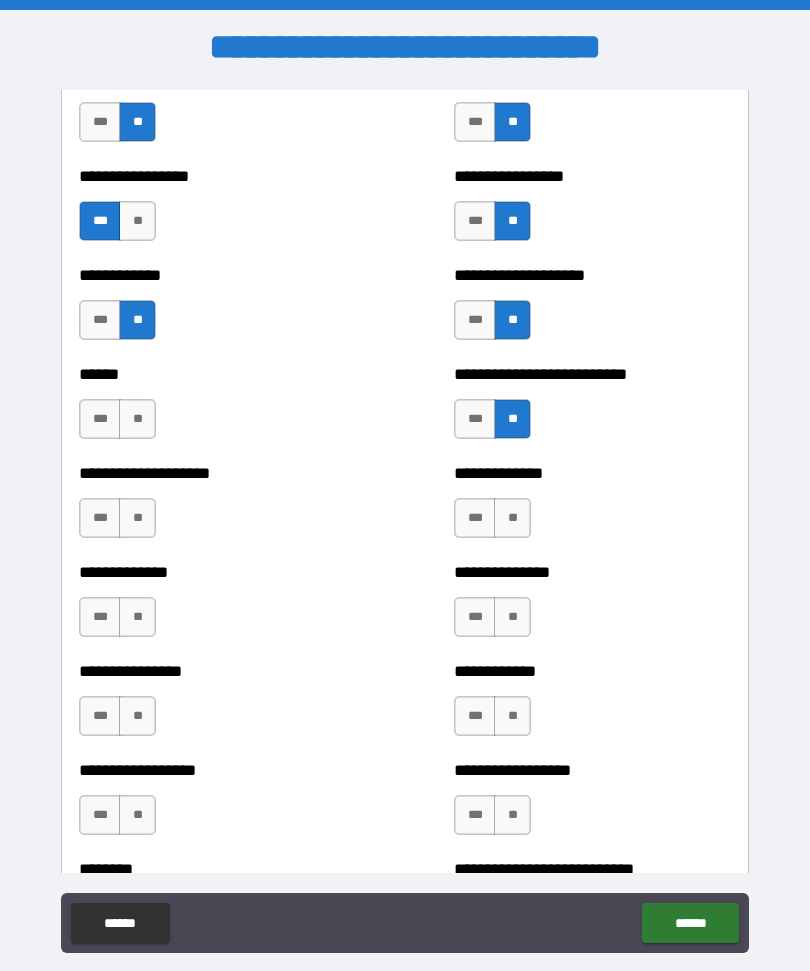 click on "***" at bounding box center [475, 518] 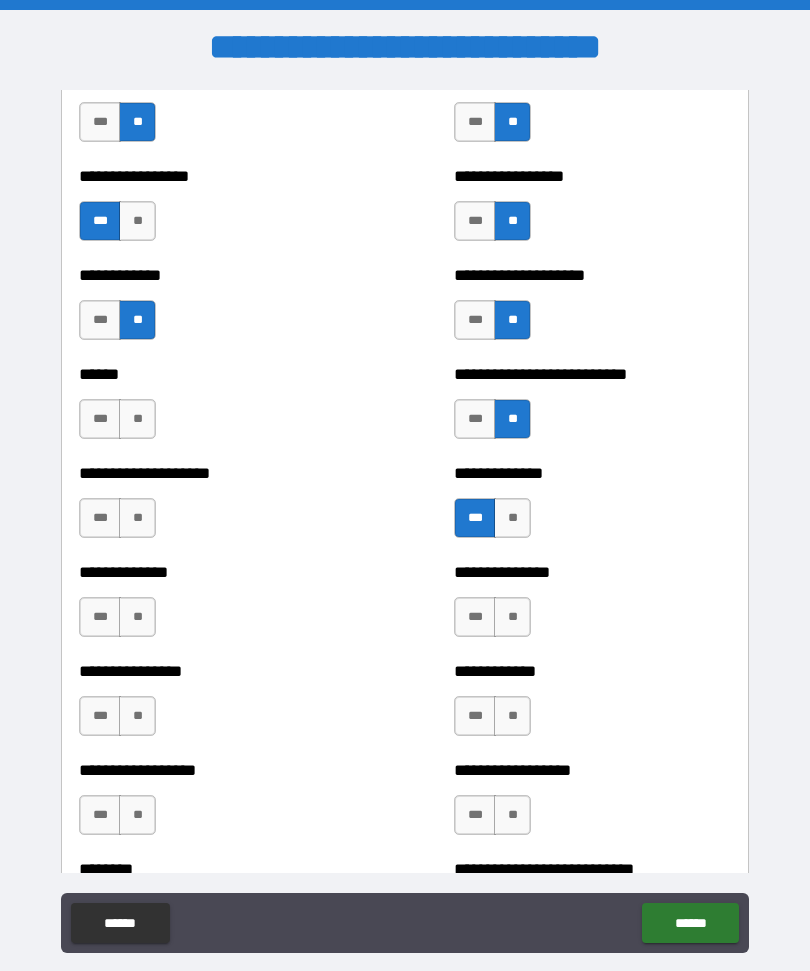 click on "**" at bounding box center (137, 419) 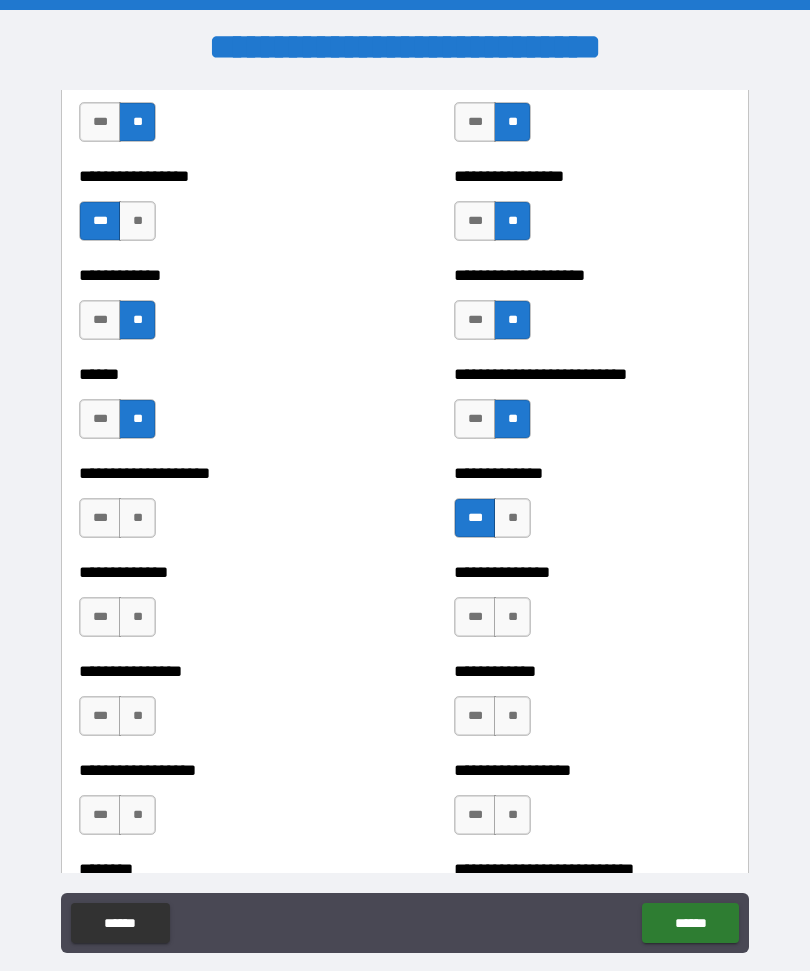click on "**" at bounding box center [137, 518] 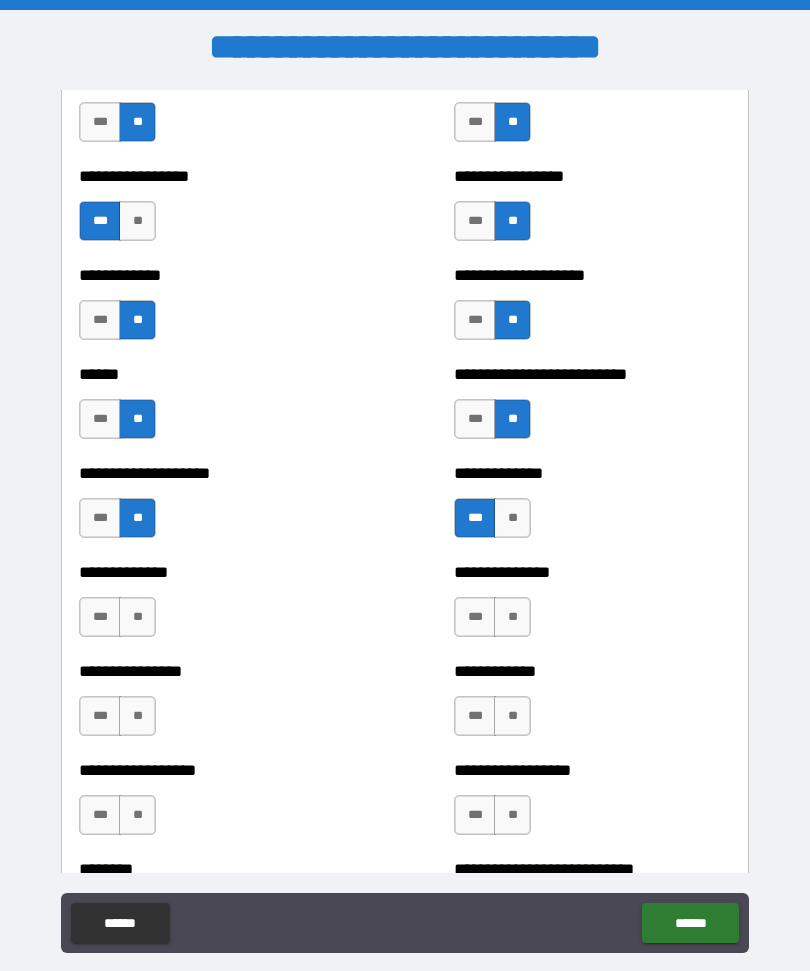 click on "**" at bounding box center (137, 617) 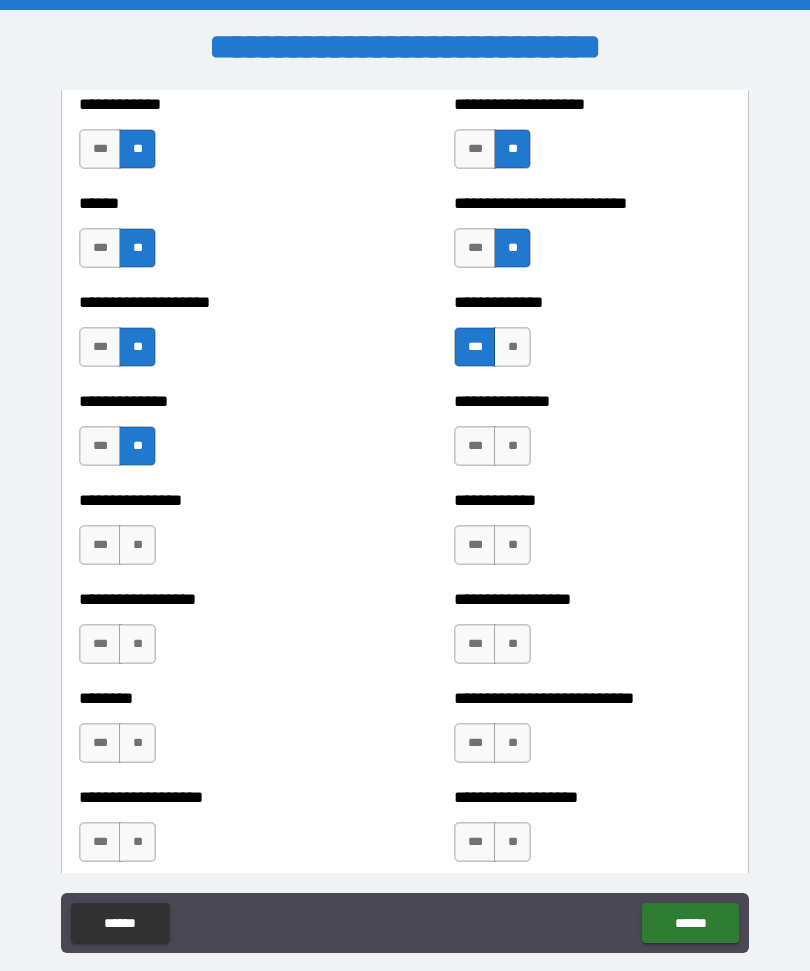 scroll, scrollTop: 4050, scrollLeft: 0, axis: vertical 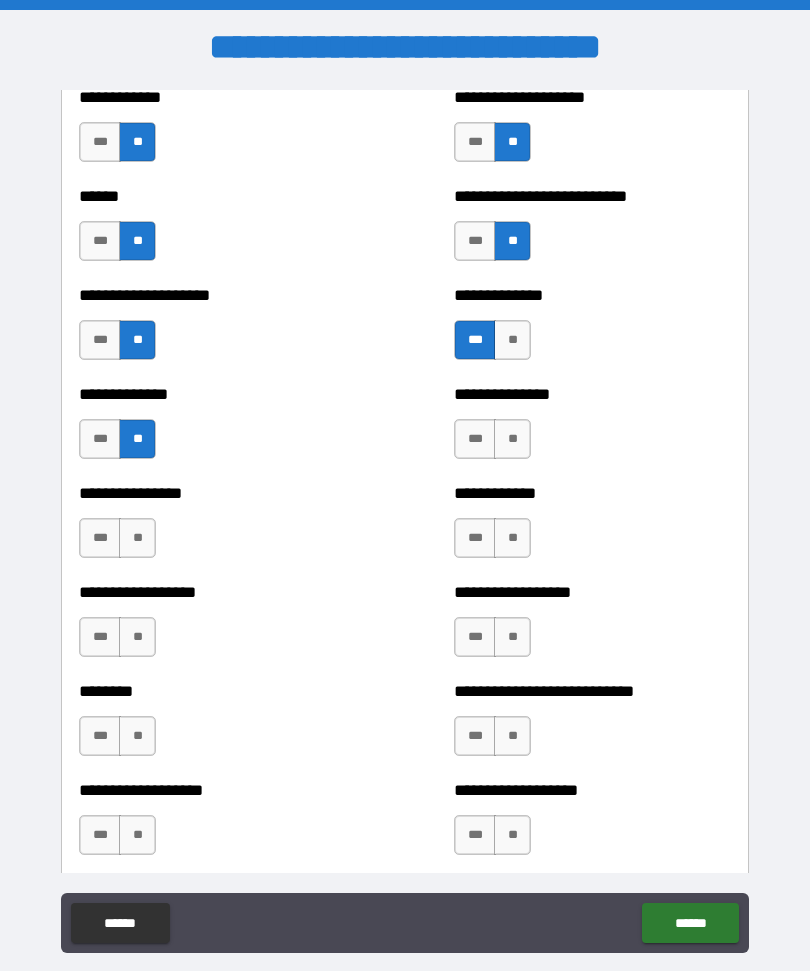 click on "**" at bounding box center (137, 538) 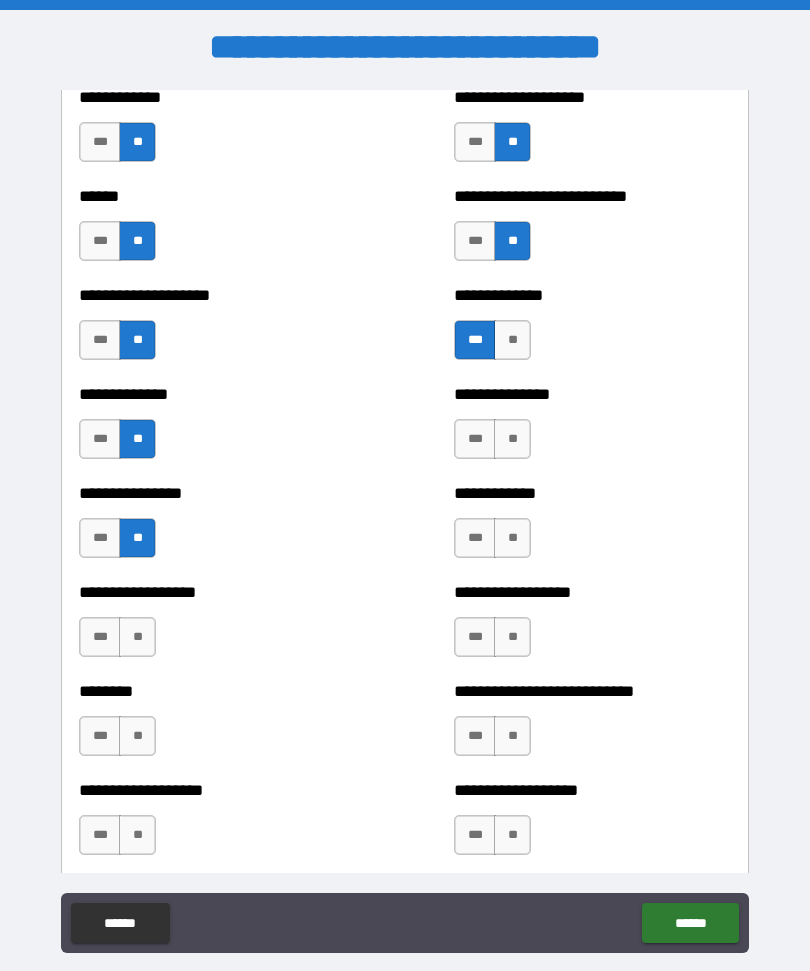 click on "**" at bounding box center (137, 637) 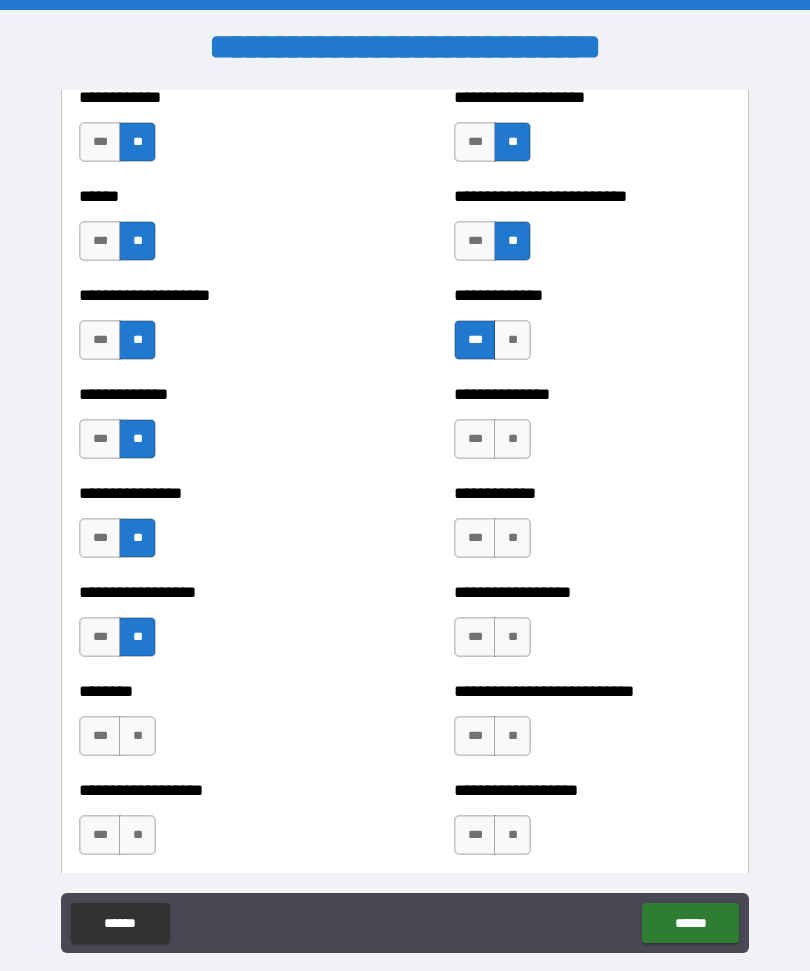 click on "**" at bounding box center [137, 736] 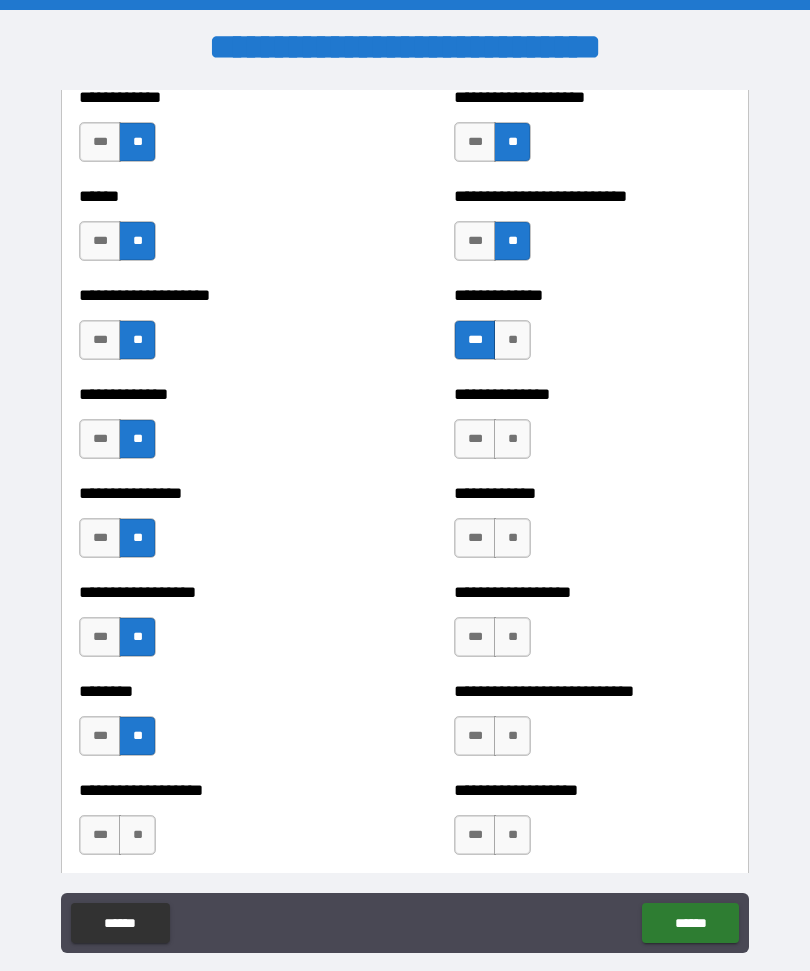 click on "**" at bounding box center [137, 835] 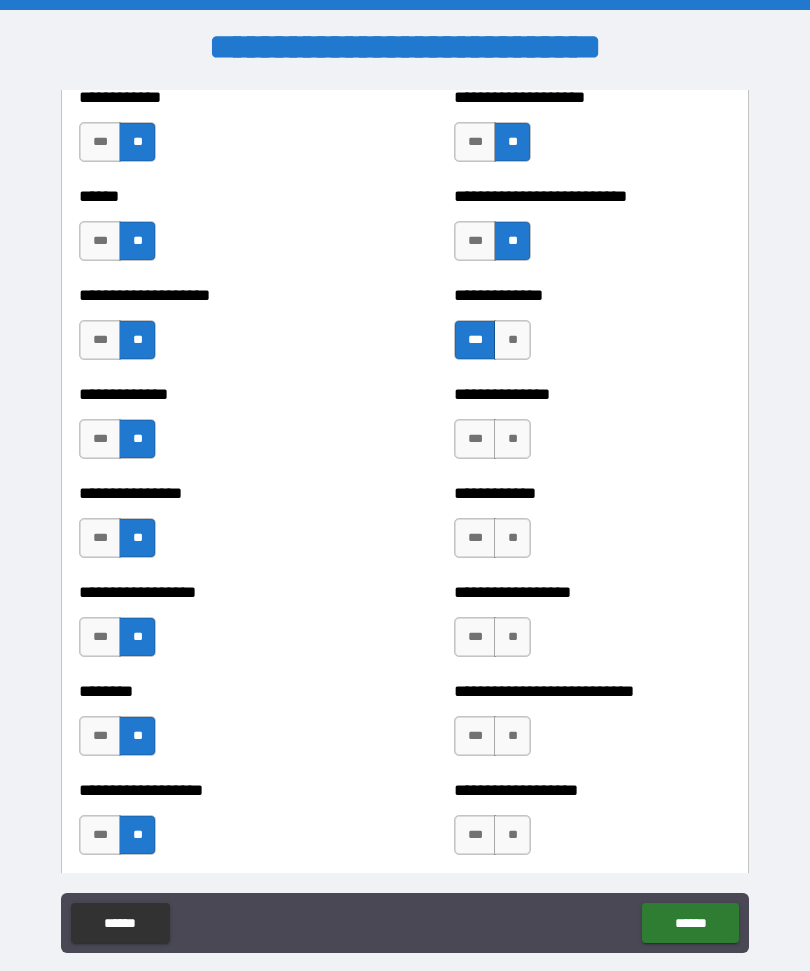 click on "**" at bounding box center [512, 835] 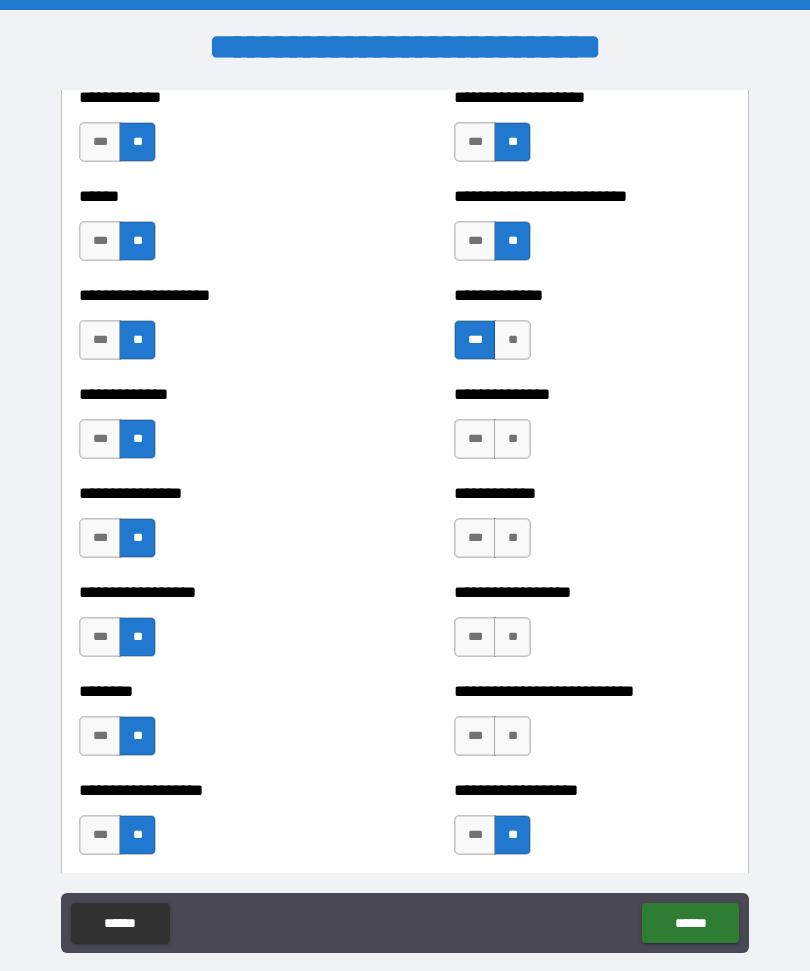 click on "**" at bounding box center (512, 736) 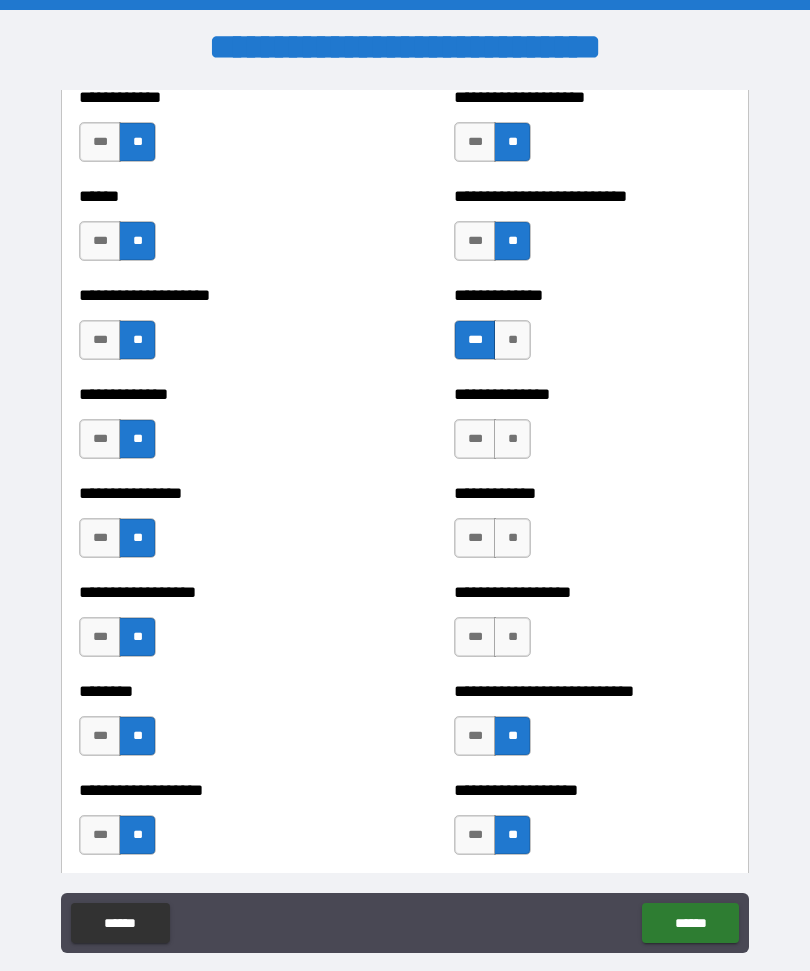 click on "**" at bounding box center (512, 637) 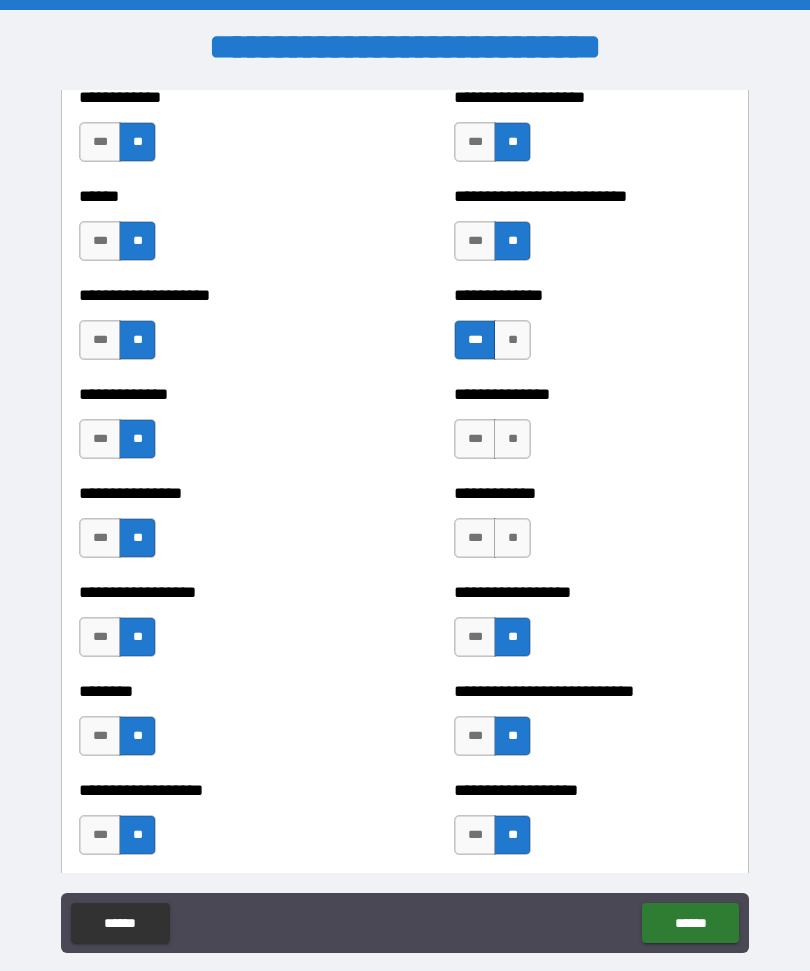 click on "**" at bounding box center [512, 538] 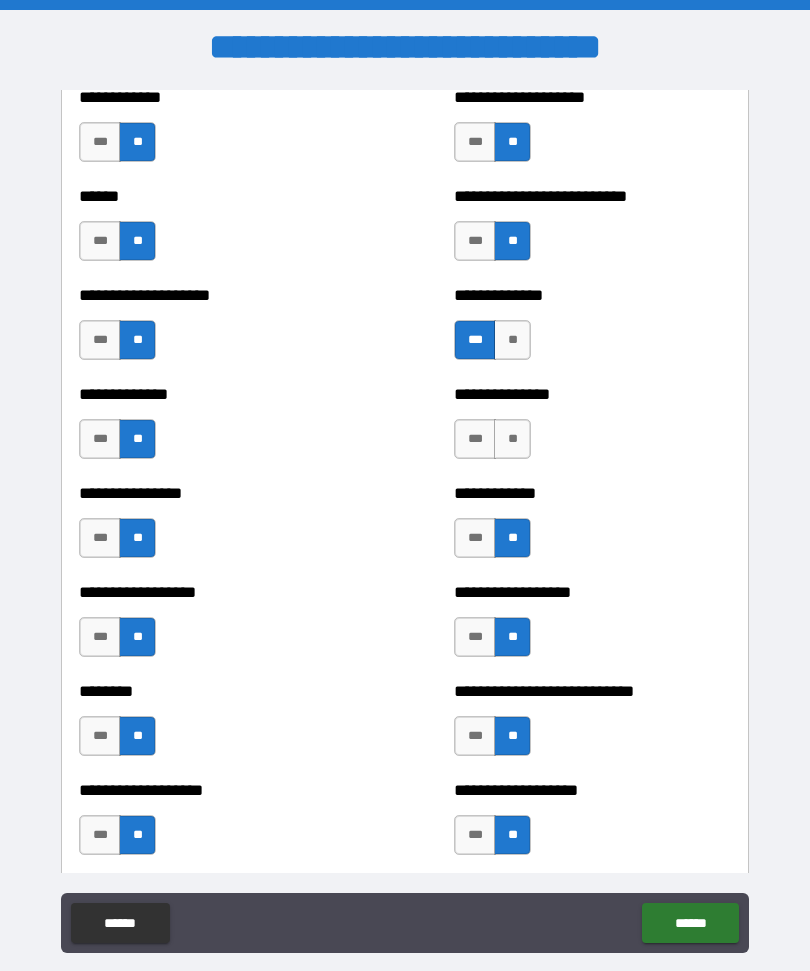 click on "**" at bounding box center (512, 439) 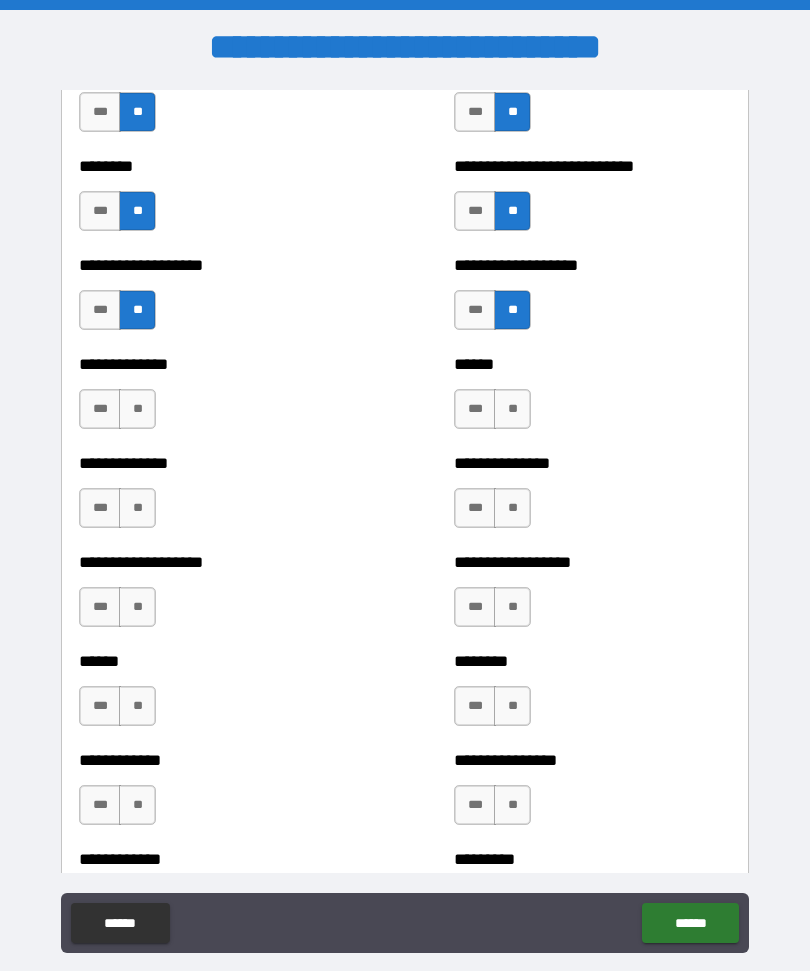 scroll, scrollTop: 4599, scrollLeft: 0, axis: vertical 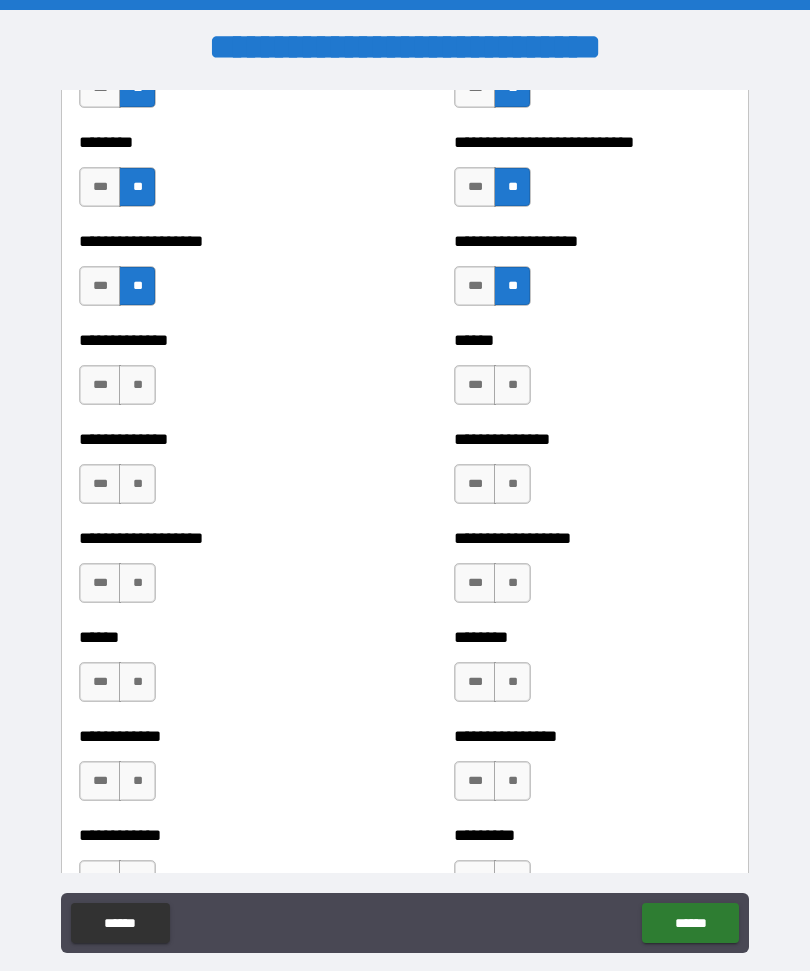 click on "**" at bounding box center [512, 385] 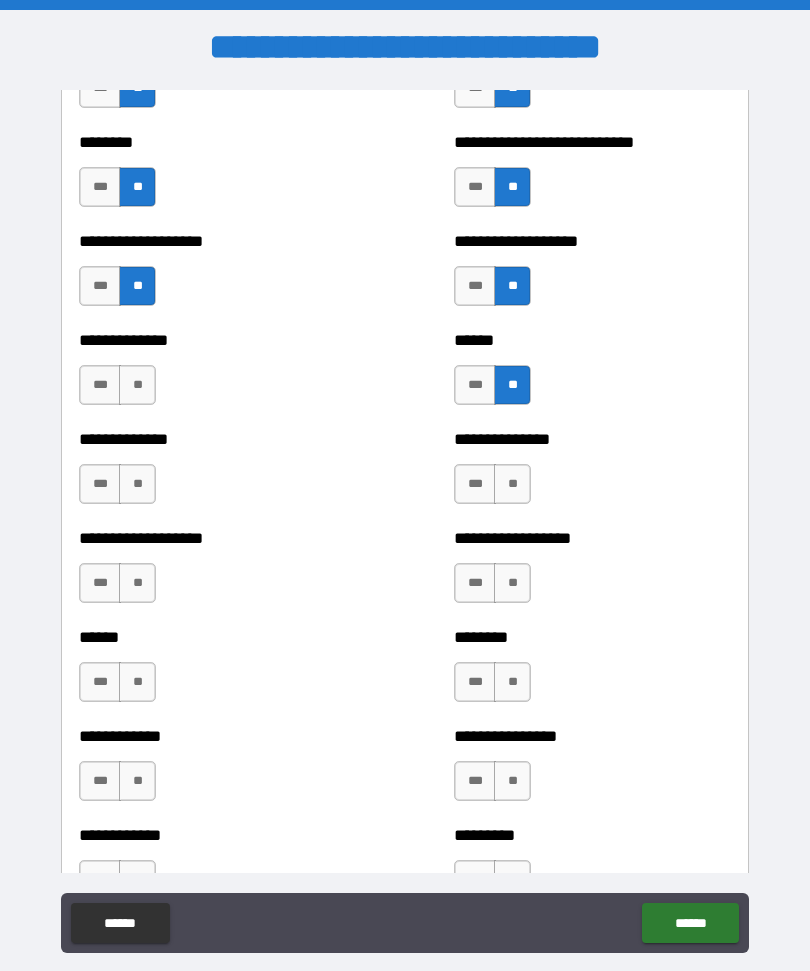 click on "**" at bounding box center [137, 385] 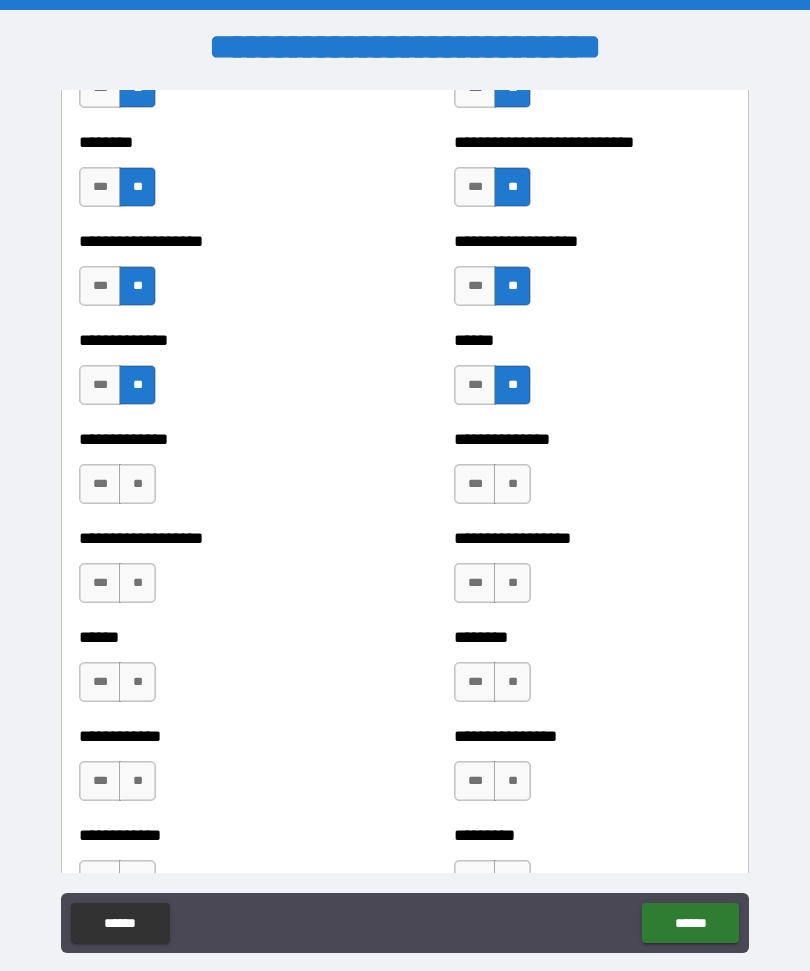 click on "***" at bounding box center [100, 484] 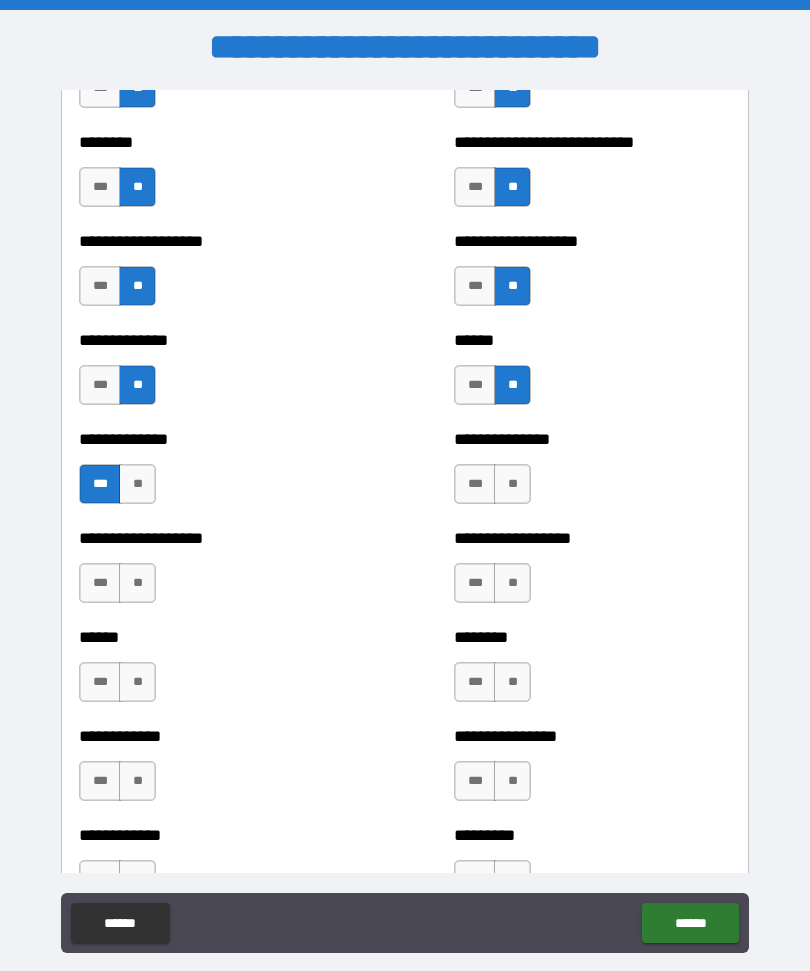 click on "**" at bounding box center (137, 583) 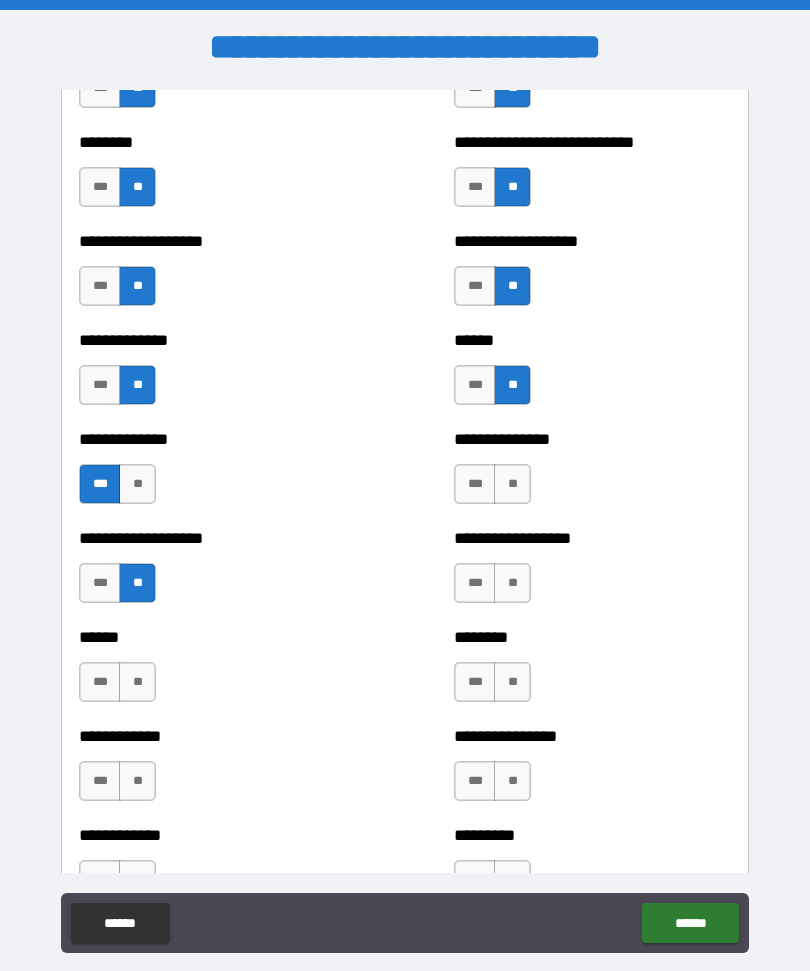 click on "**" at bounding box center [137, 682] 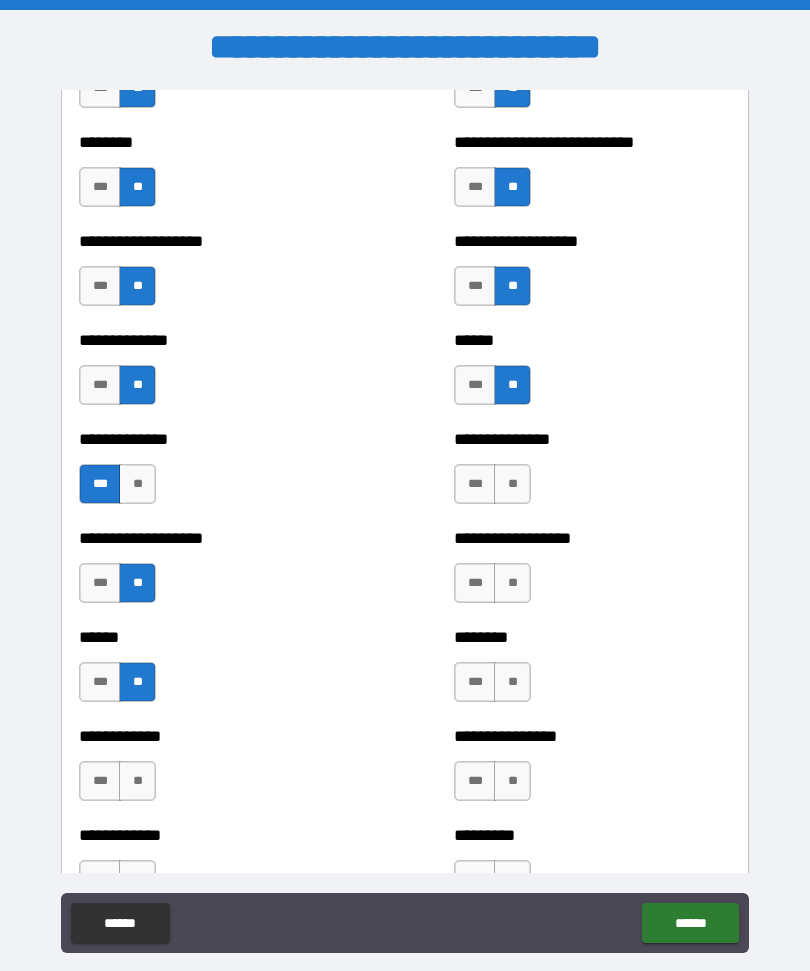 click on "**" at bounding box center (512, 583) 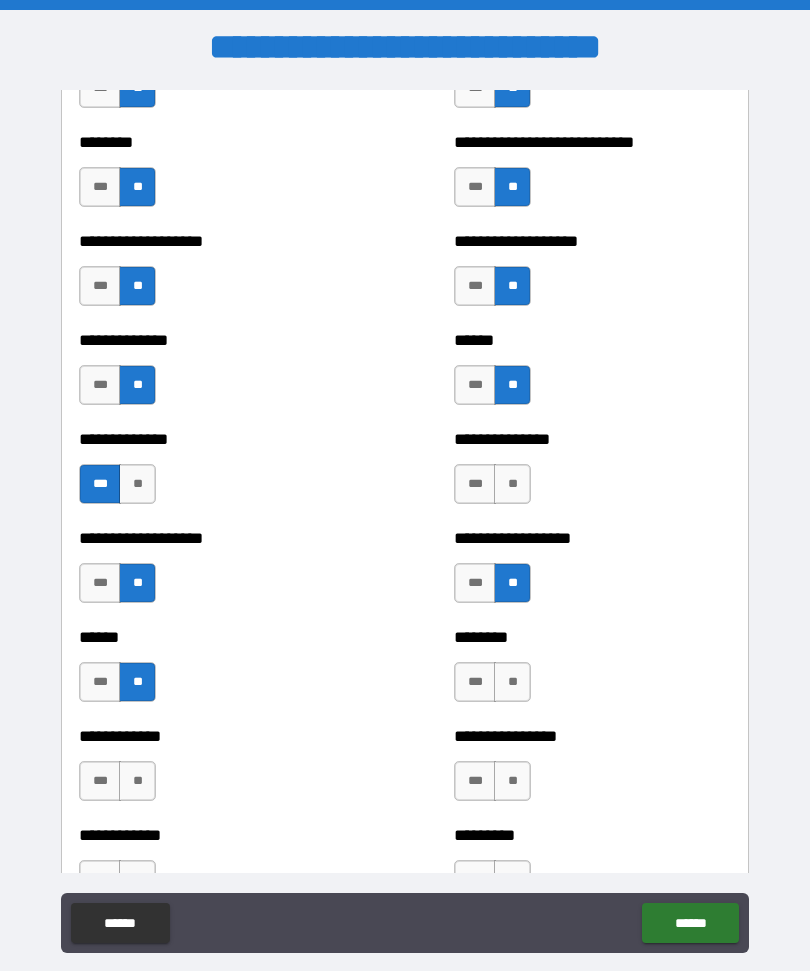 click on "**" at bounding box center (512, 682) 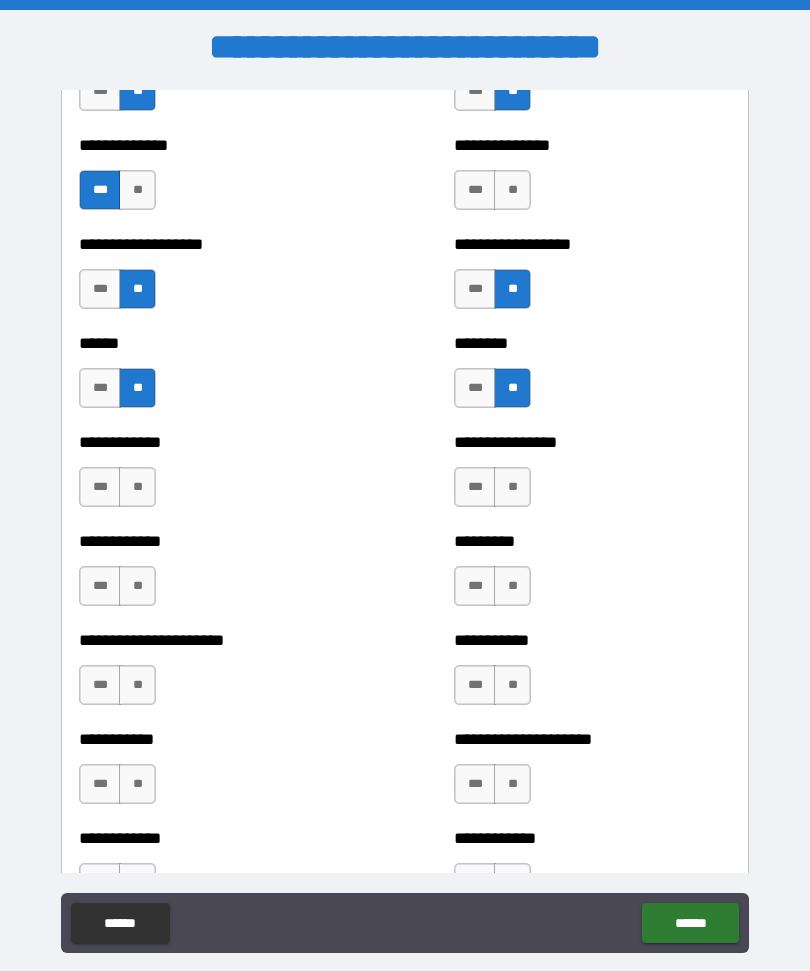 scroll, scrollTop: 4925, scrollLeft: 0, axis: vertical 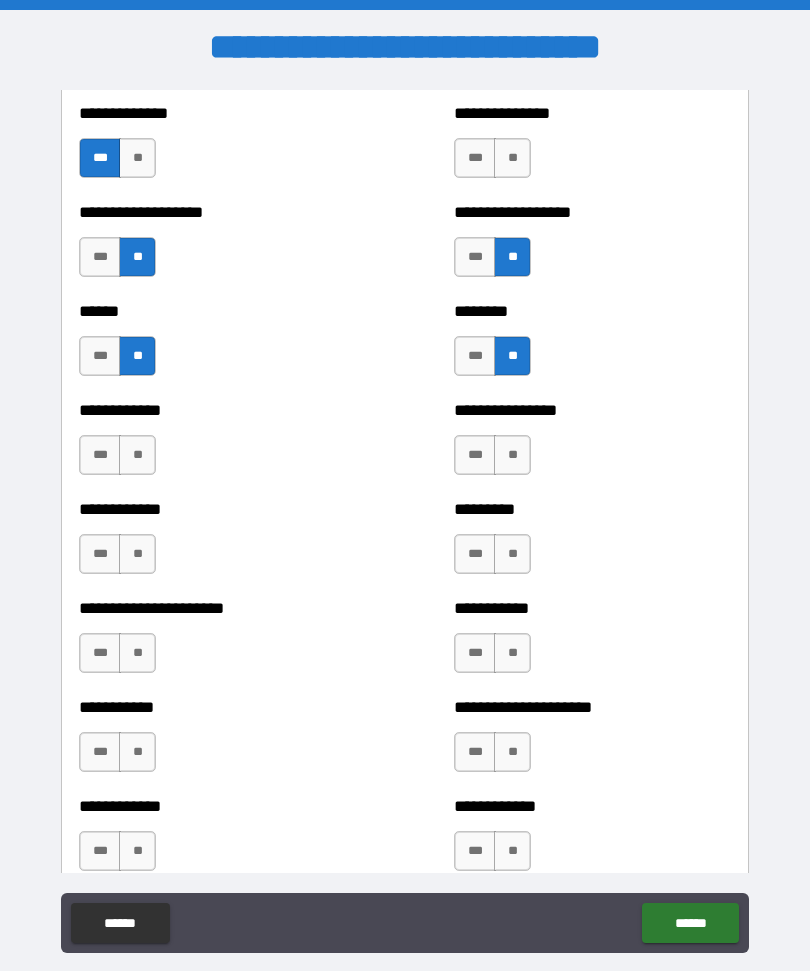 click on "**" at bounding box center (512, 455) 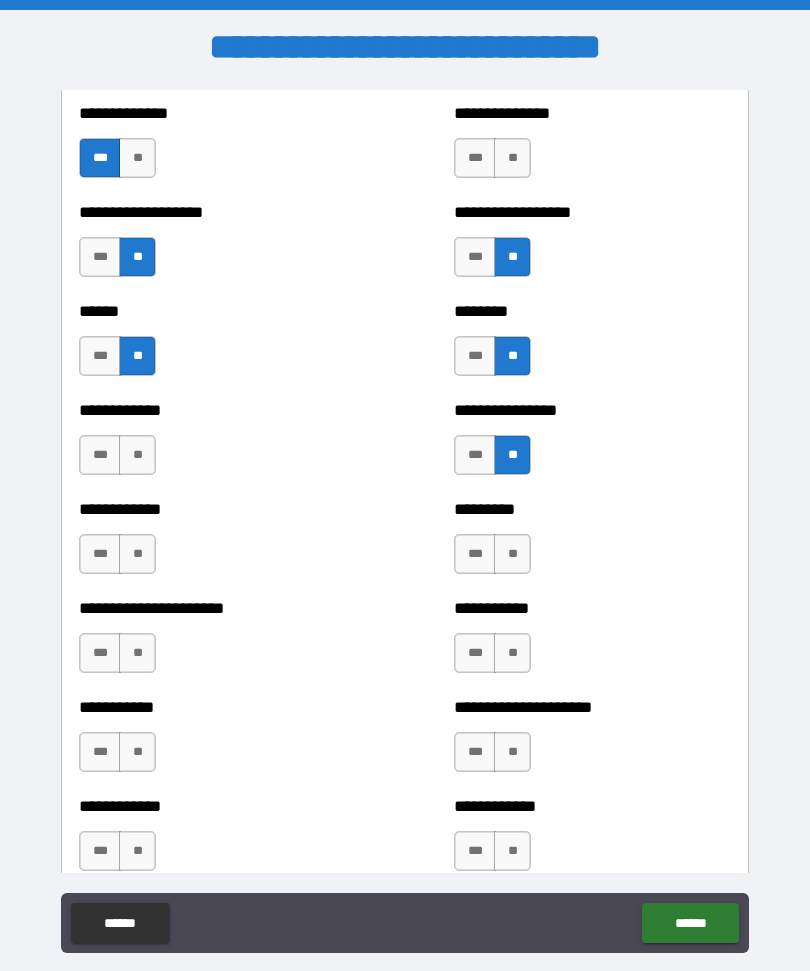 click on "**" at bounding box center (512, 554) 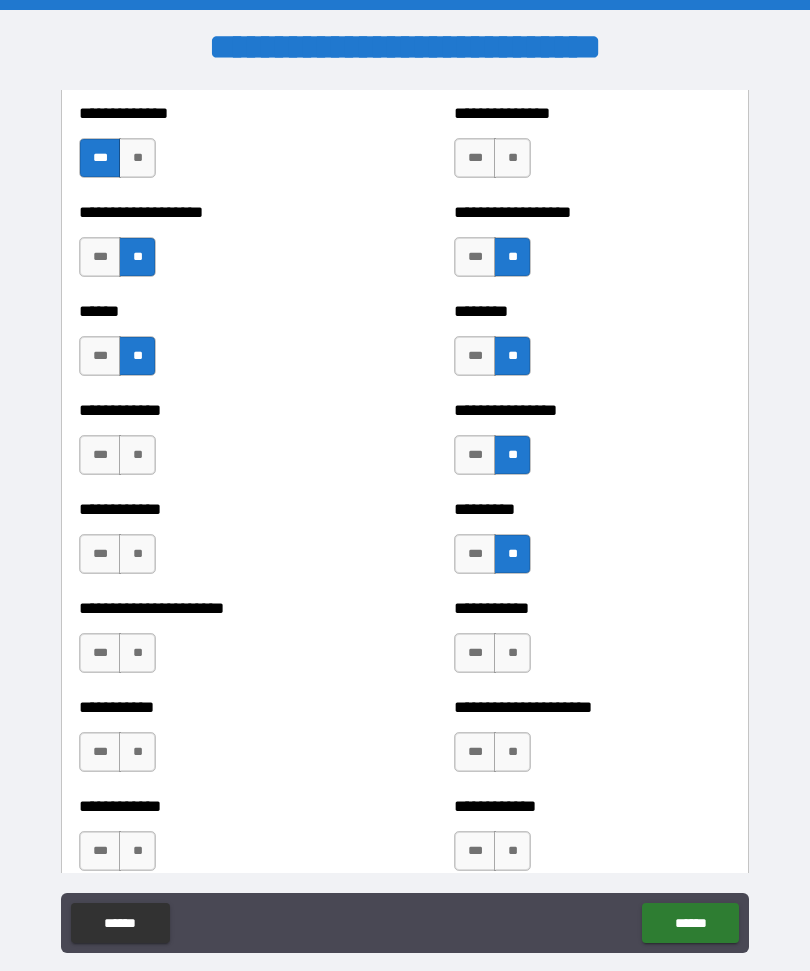 click on "**" at bounding box center (512, 653) 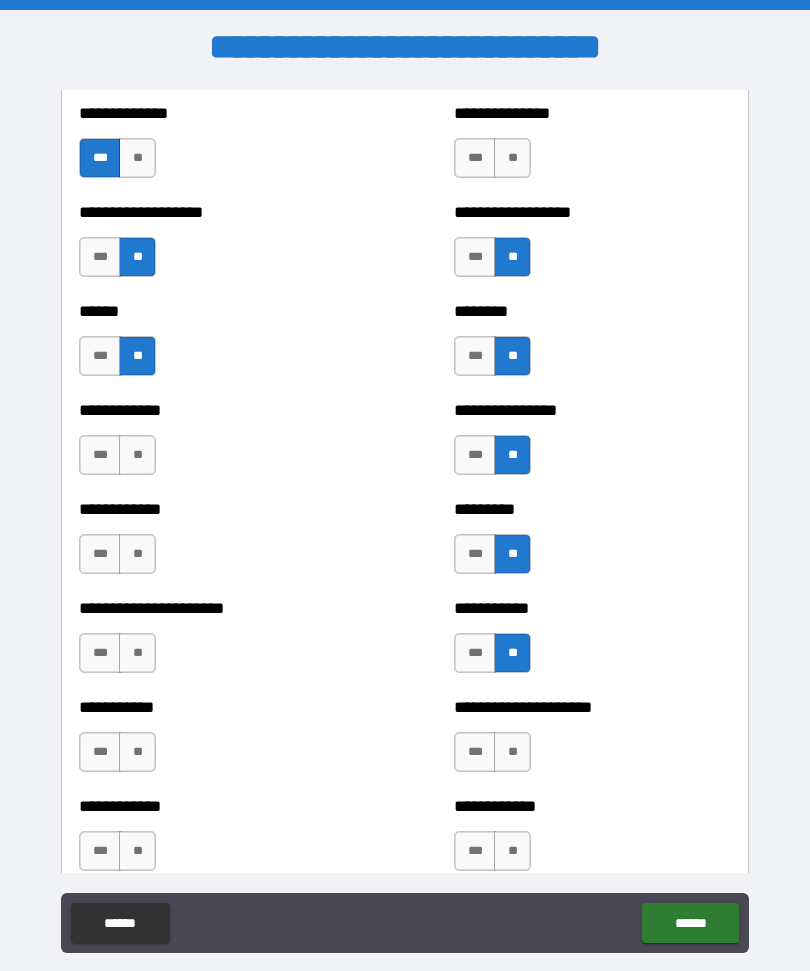 click on "**" at bounding box center [512, 752] 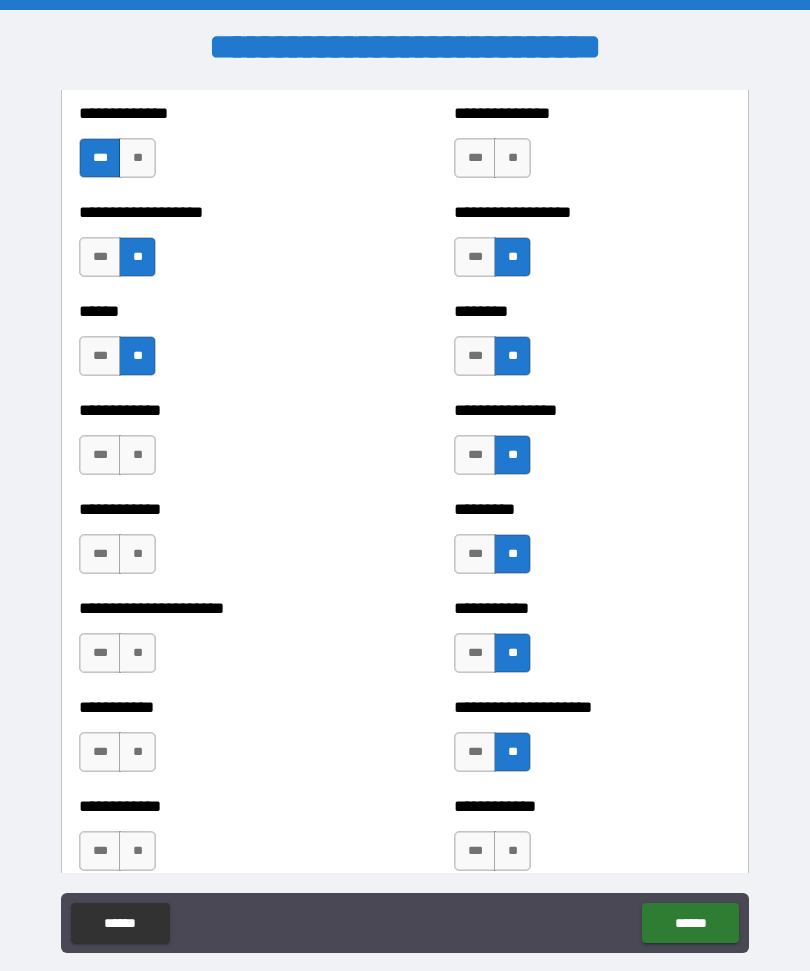 click on "**" at bounding box center [512, 851] 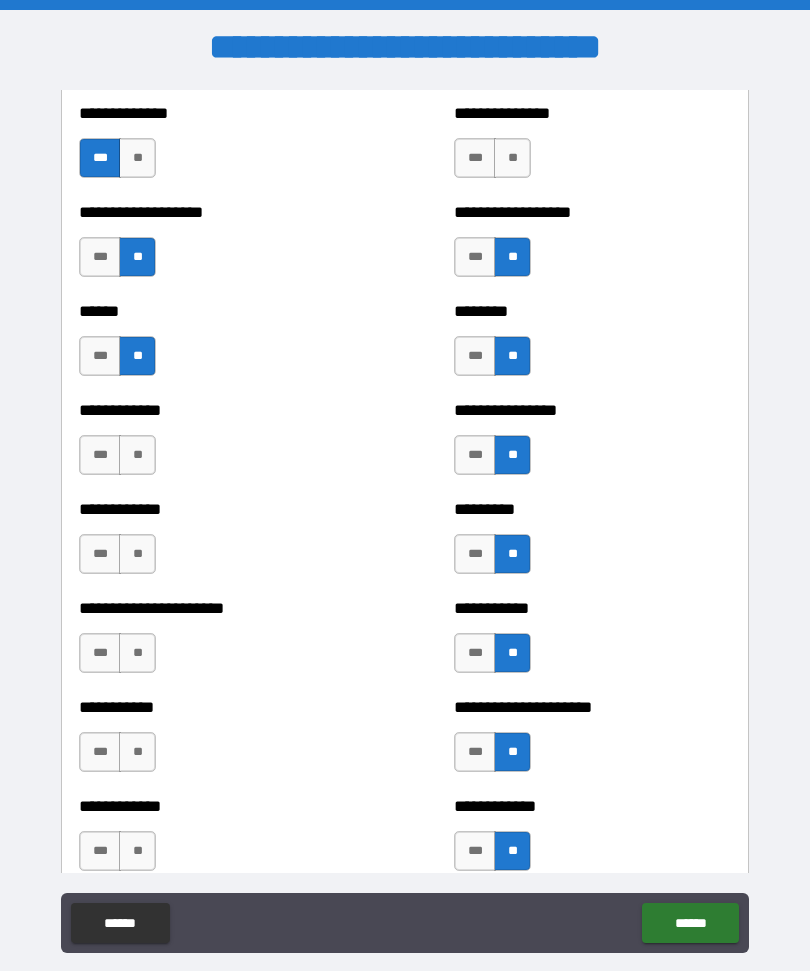 click on "**" at bounding box center [137, 752] 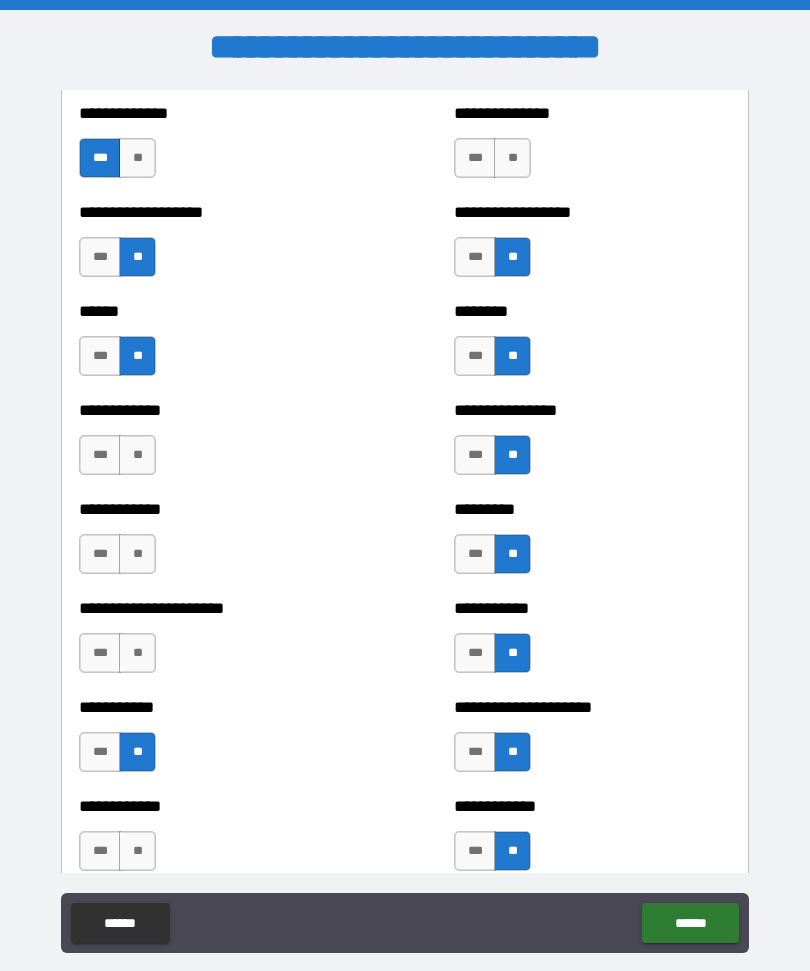 click on "**" at bounding box center (137, 851) 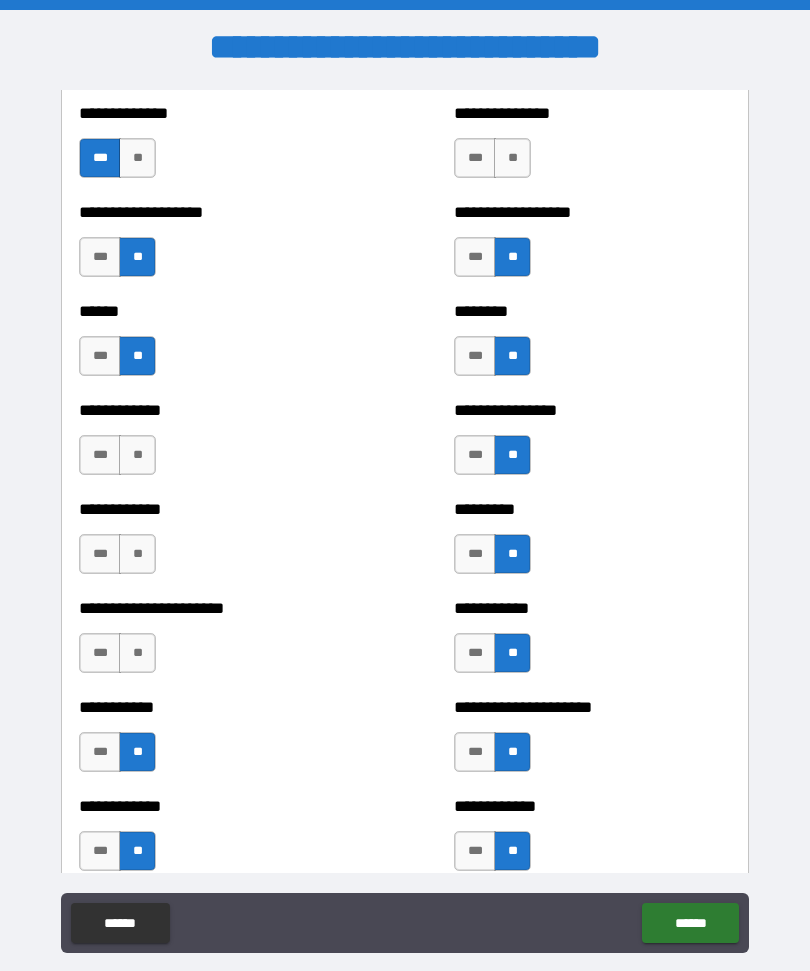 click on "**" at bounding box center (137, 653) 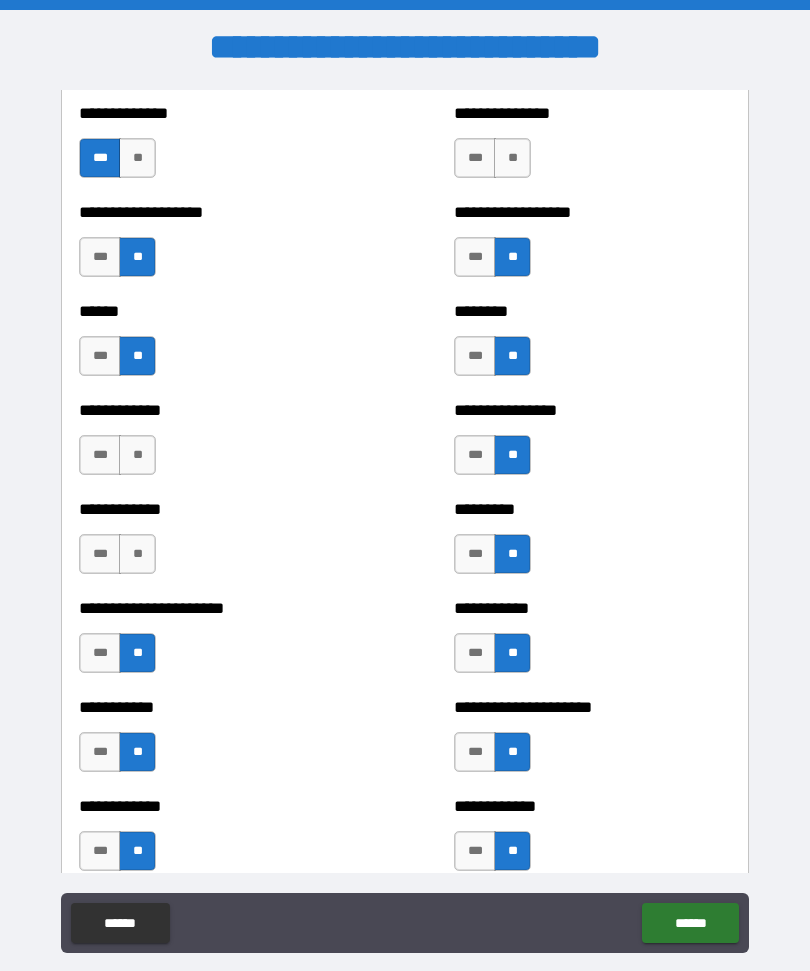 click on "**" at bounding box center (137, 554) 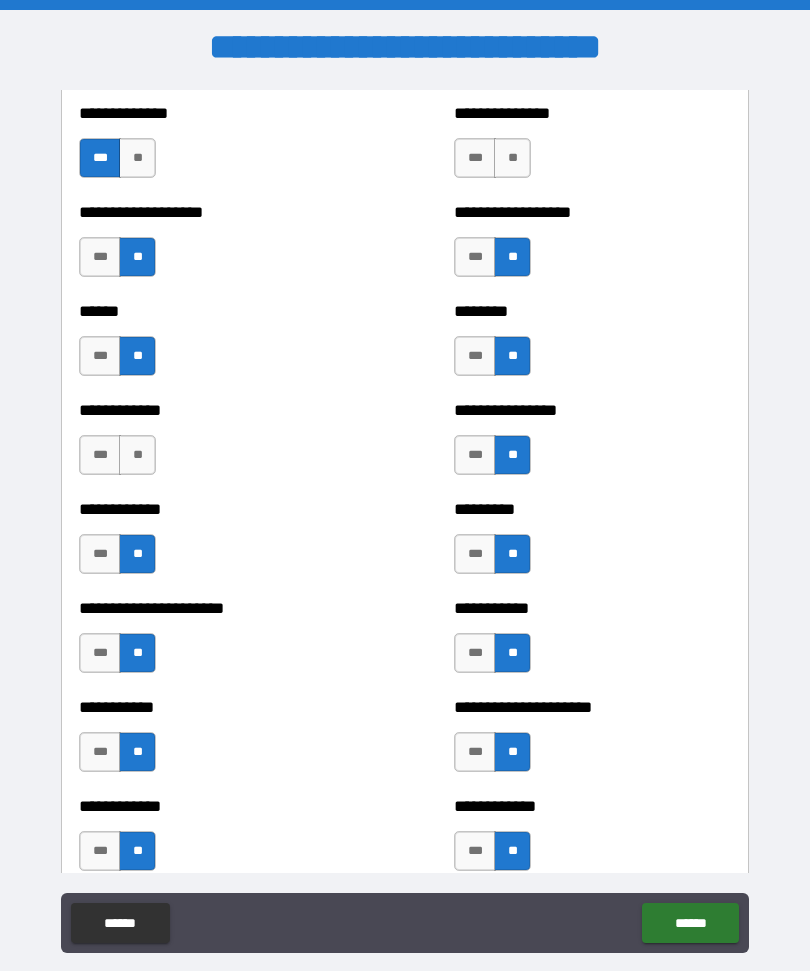 click on "**" at bounding box center (137, 455) 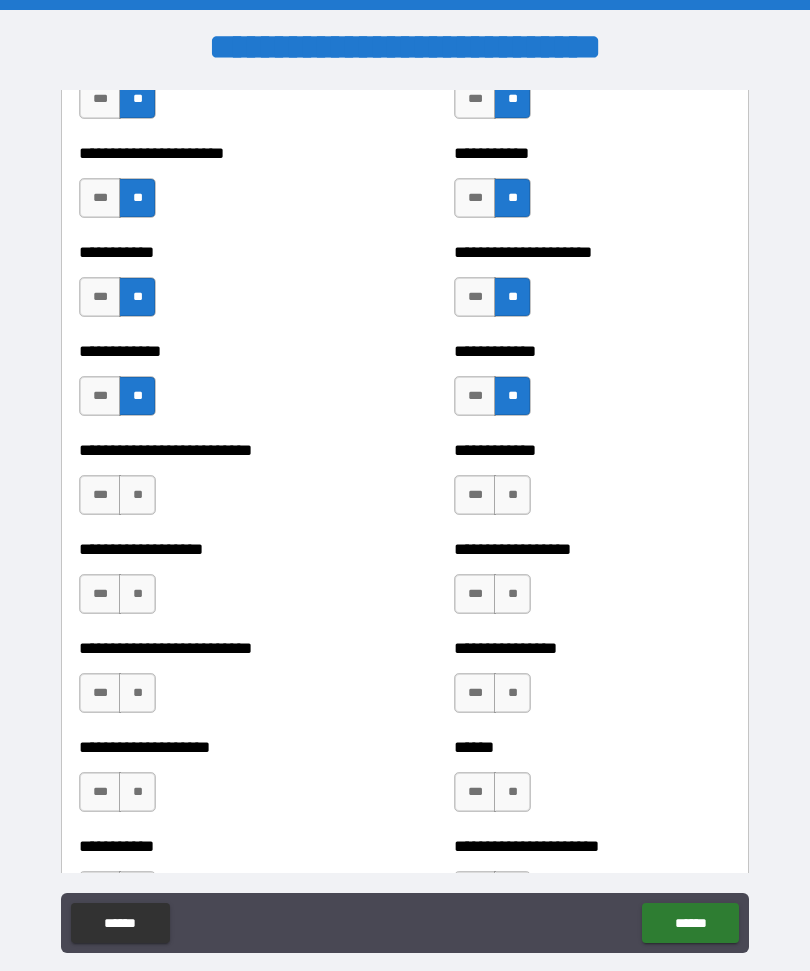 scroll, scrollTop: 5394, scrollLeft: 0, axis: vertical 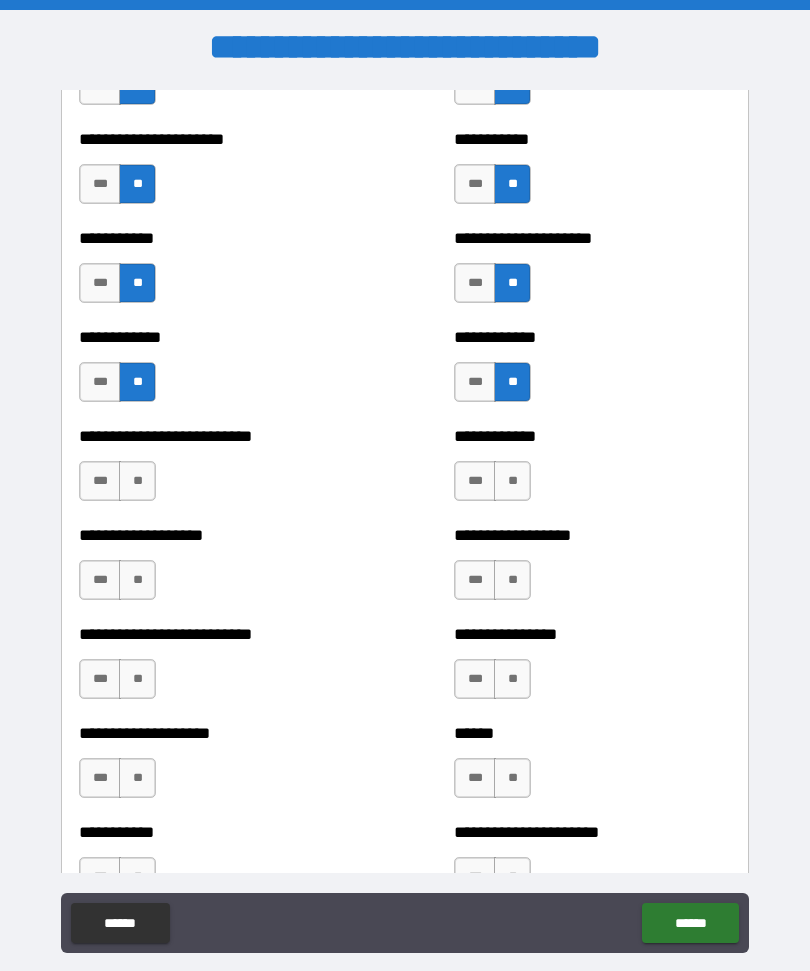 click on "**" at bounding box center (137, 481) 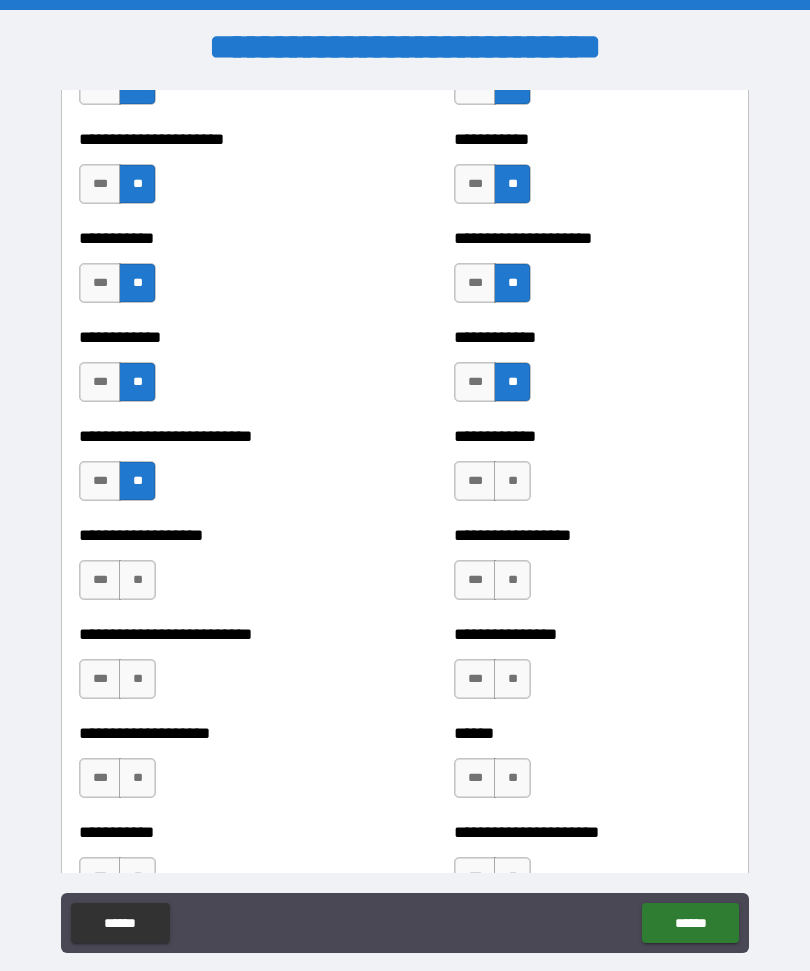click on "**" at bounding box center (137, 580) 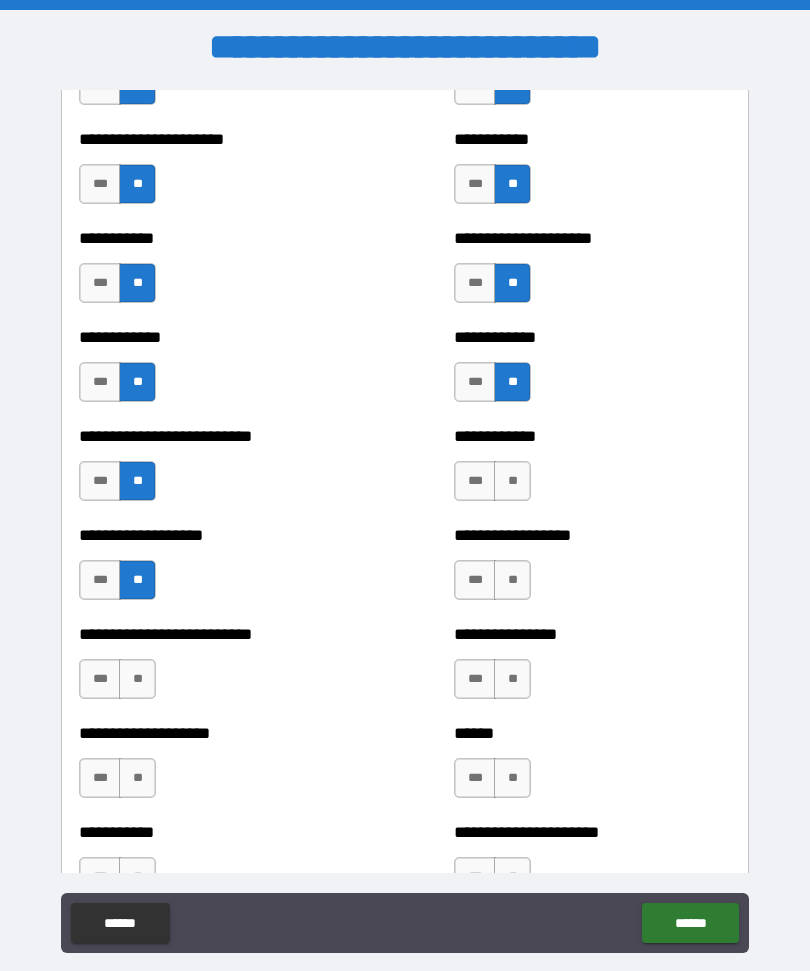 click on "**" at bounding box center [137, 679] 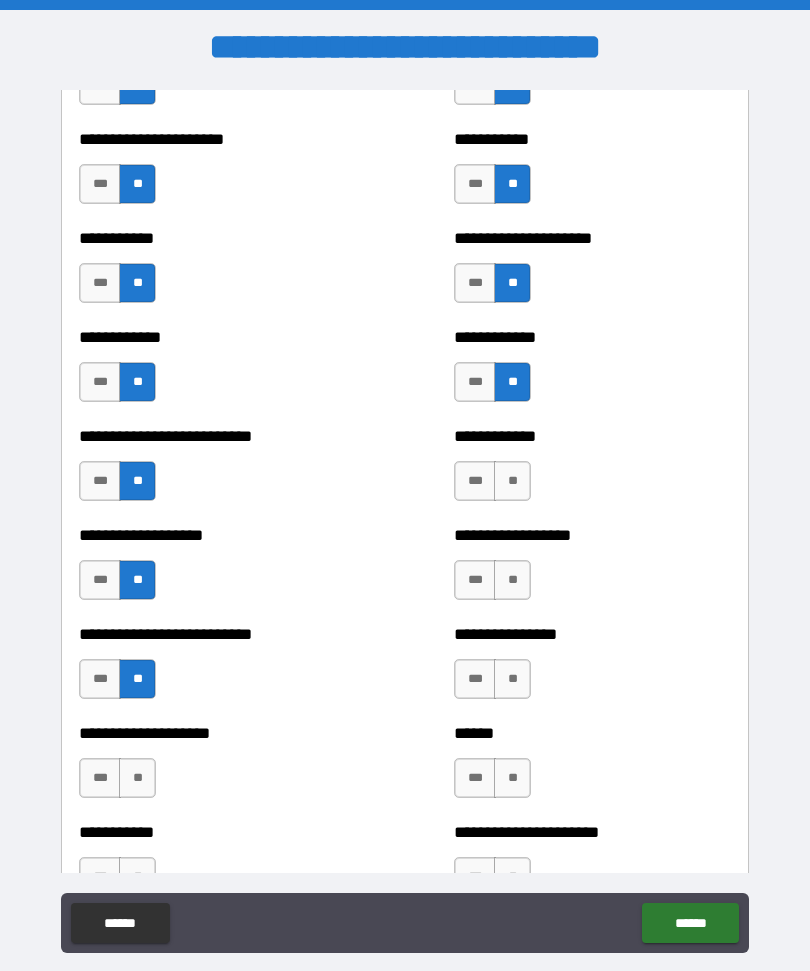 click on "**" at bounding box center [137, 778] 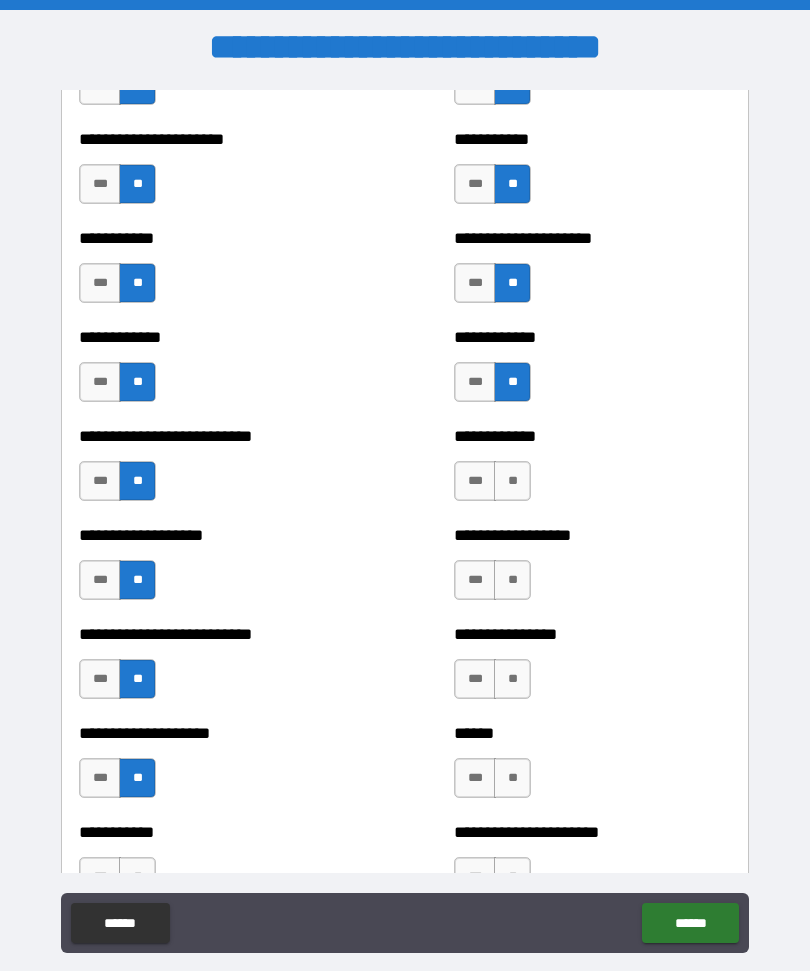 click on "**" at bounding box center [512, 778] 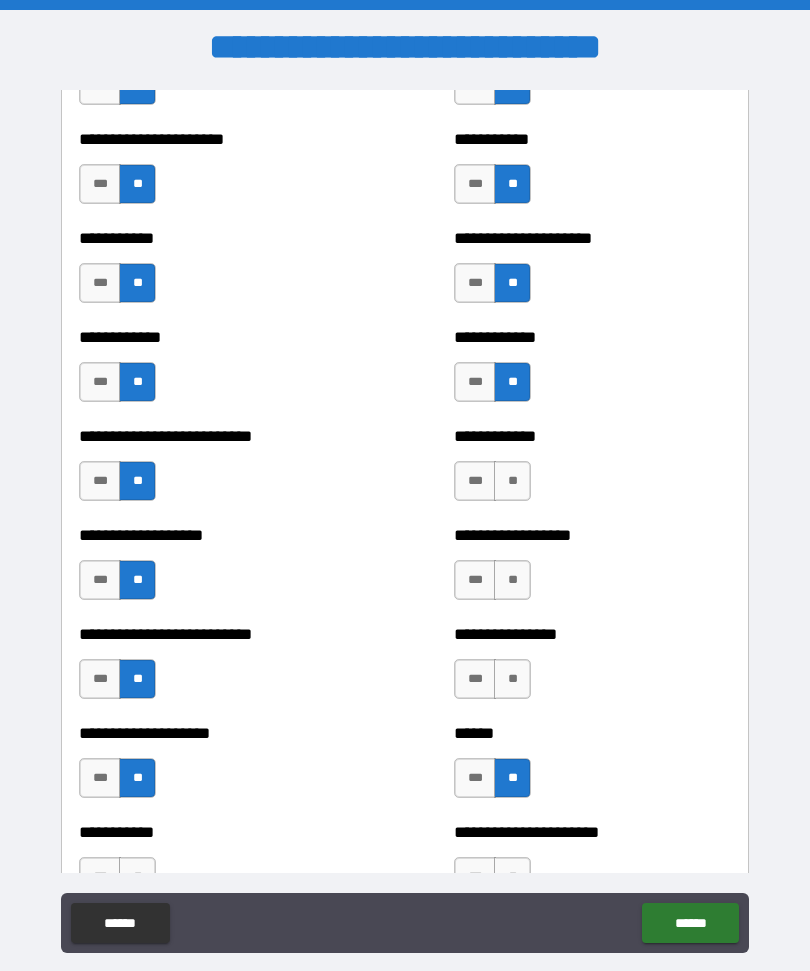 click on "**" at bounding box center (512, 679) 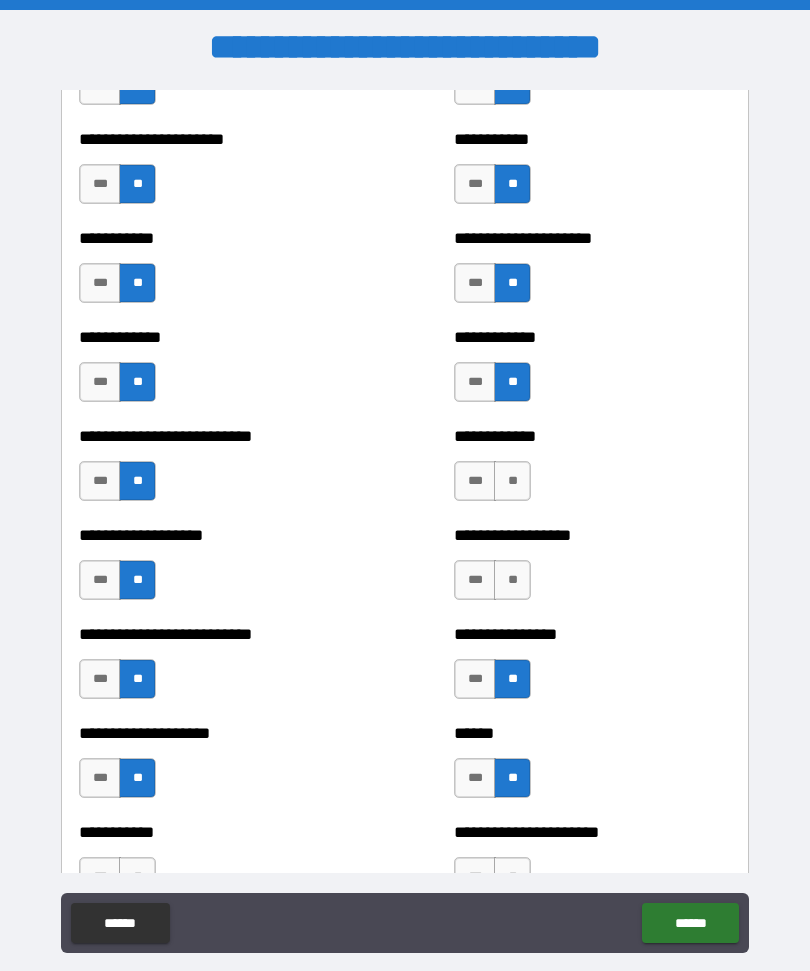 click on "***" at bounding box center (475, 679) 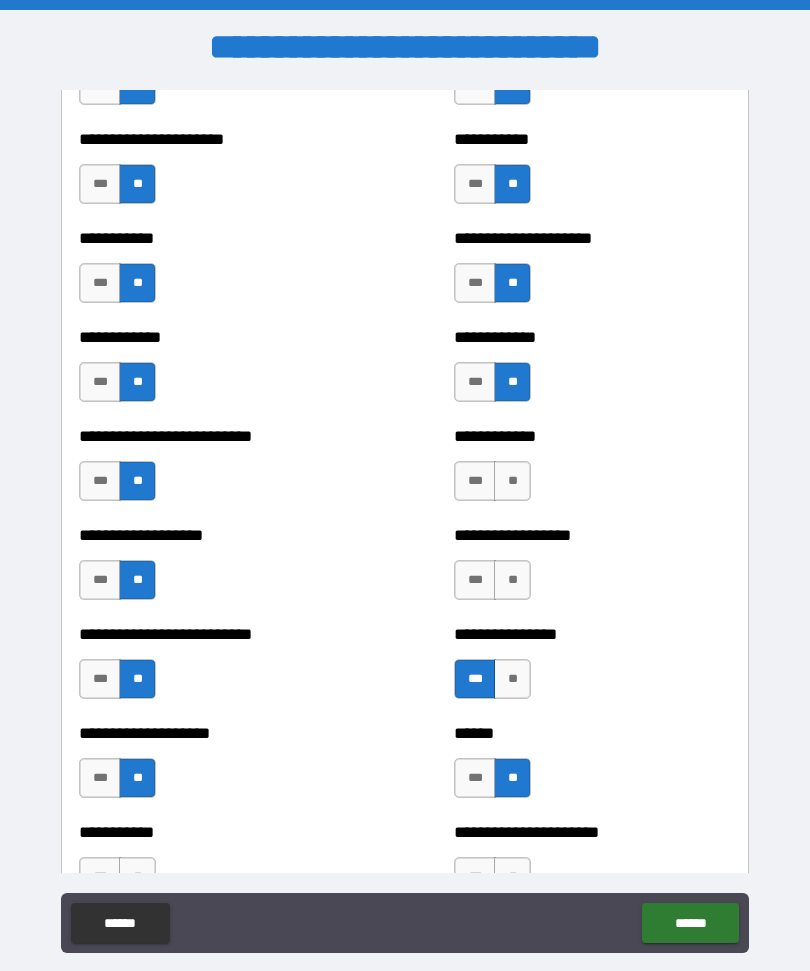 click on "**" at bounding box center (512, 580) 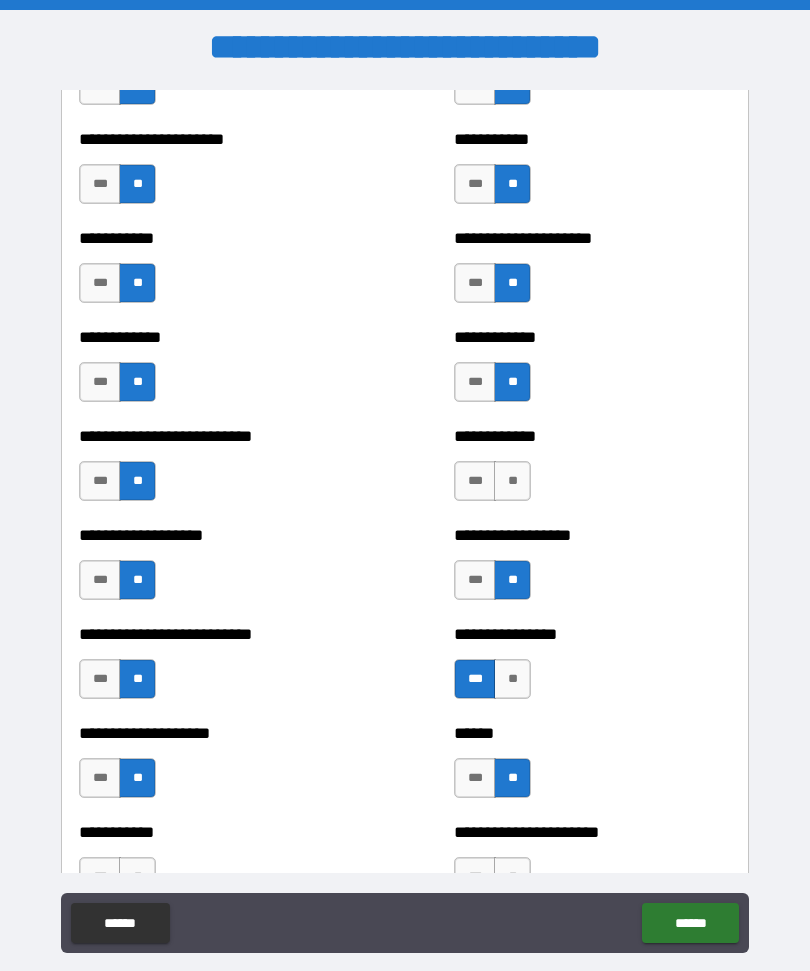 click on "**" at bounding box center [512, 481] 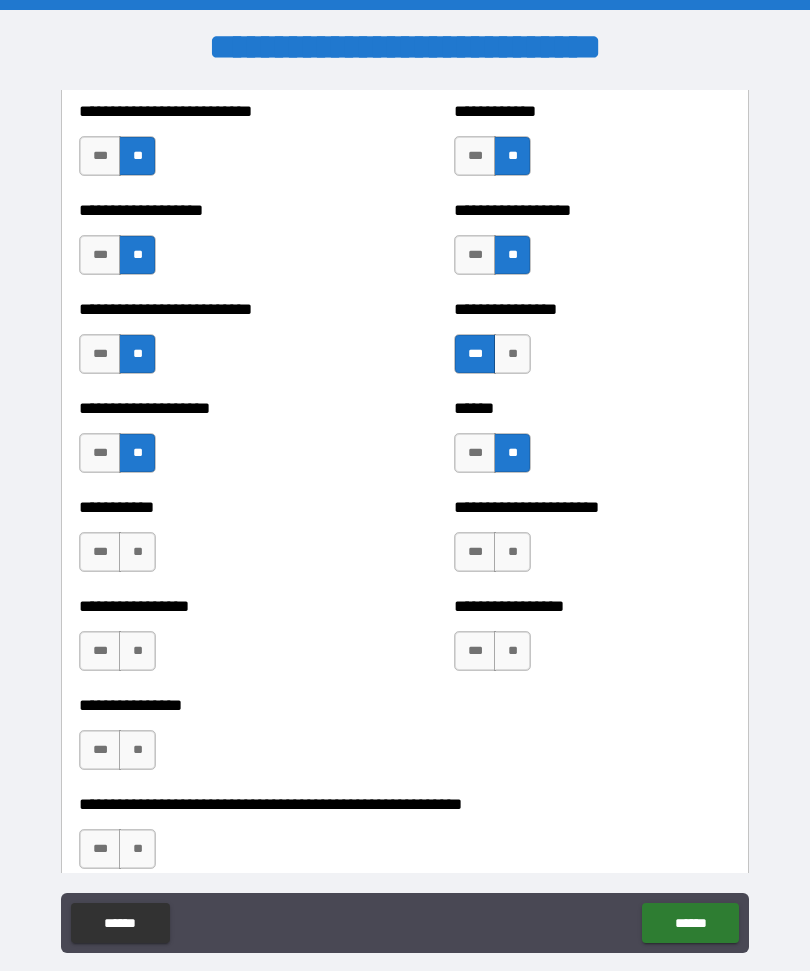 scroll, scrollTop: 5733, scrollLeft: 0, axis: vertical 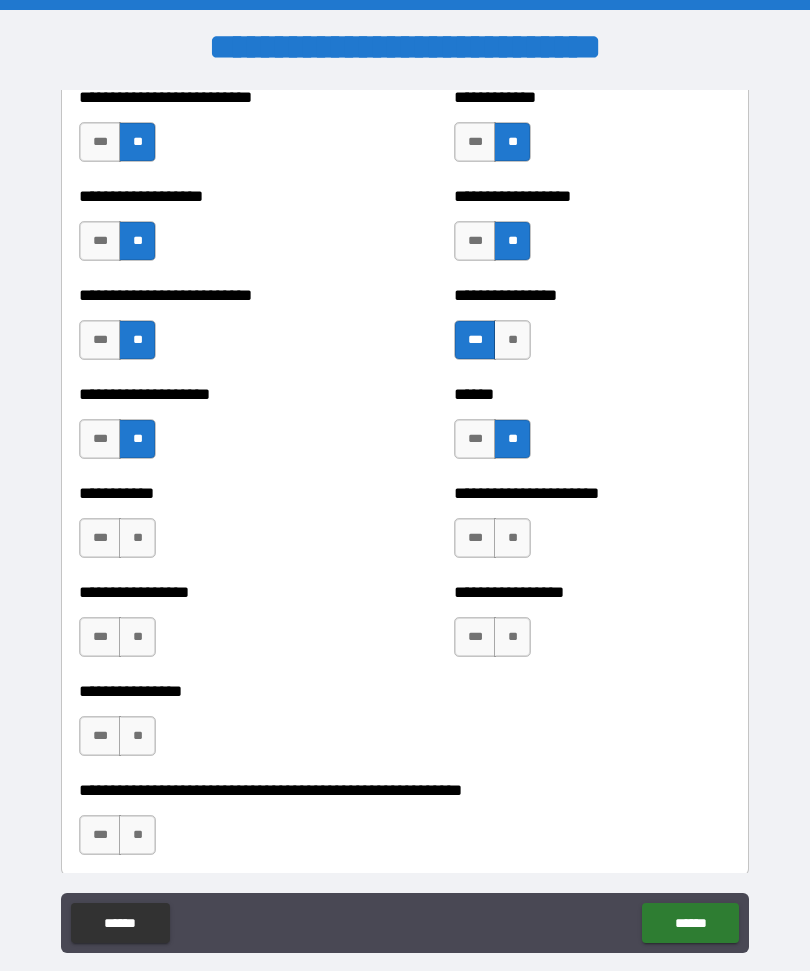 click on "***" at bounding box center [475, 538] 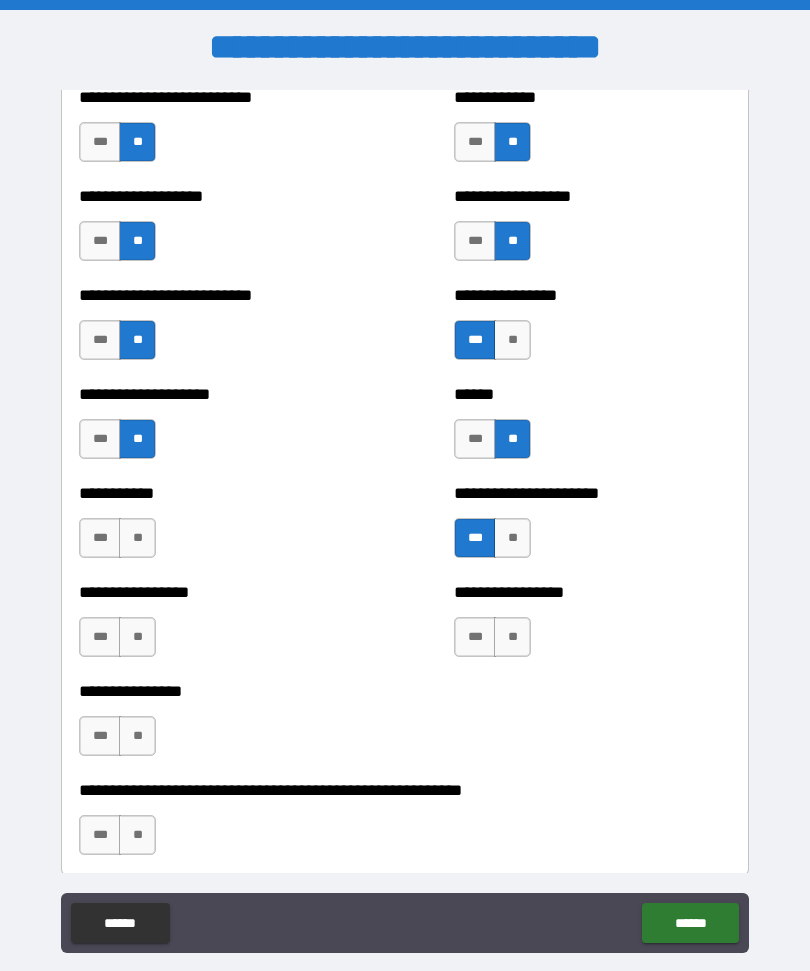 click on "**" at bounding box center [512, 637] 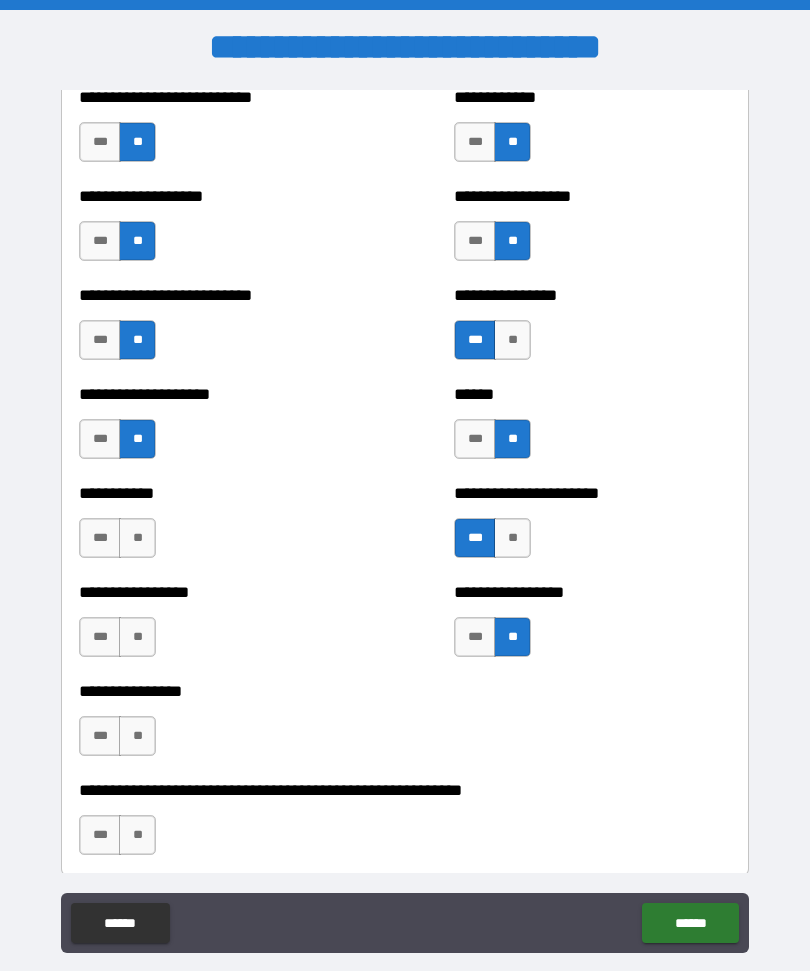 click on "**" at bounding box center [137, 538] 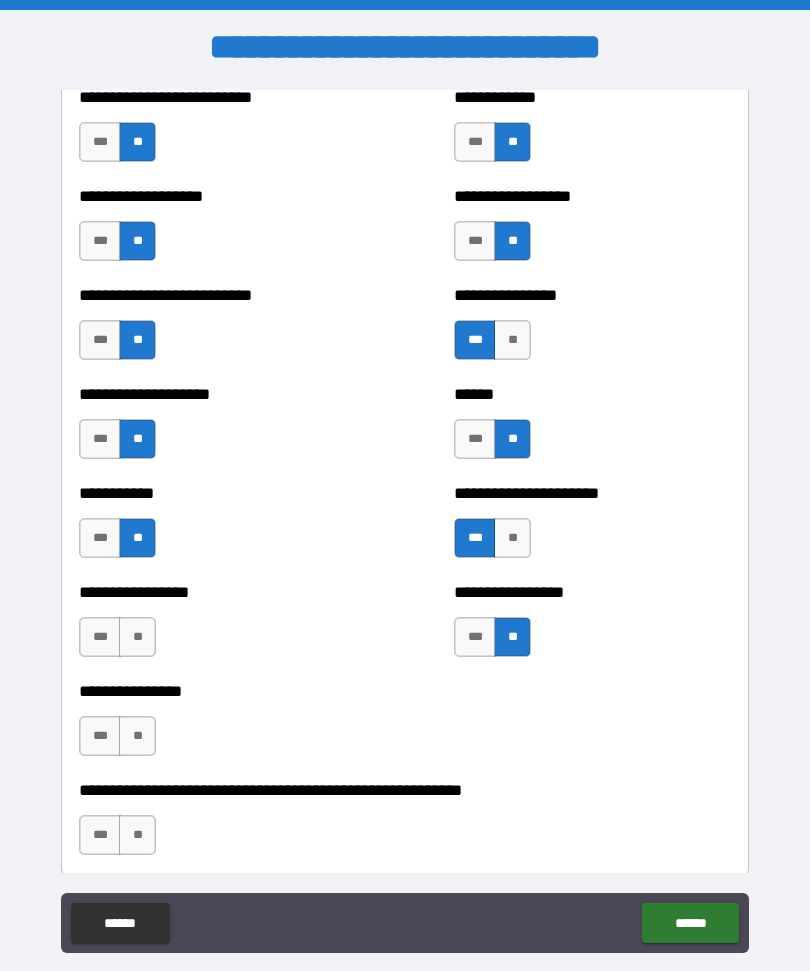scroll, scrollTop: 5736, scrollLeft: 0, axis: vertical 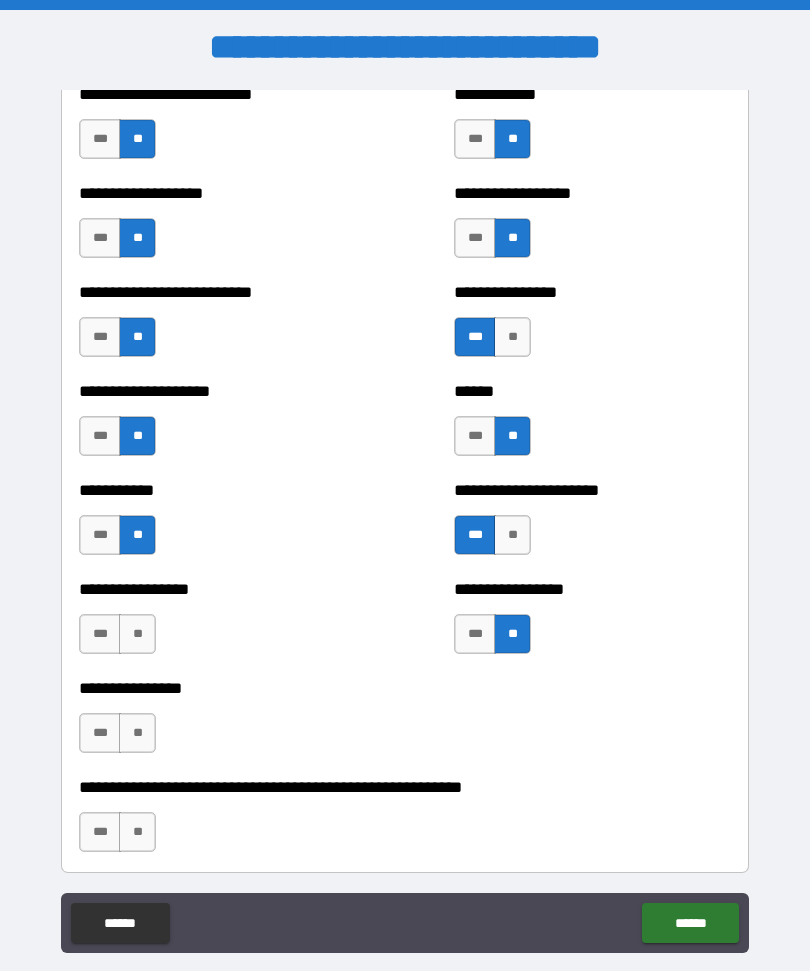 click on "**" at bounding box center (137, 733) 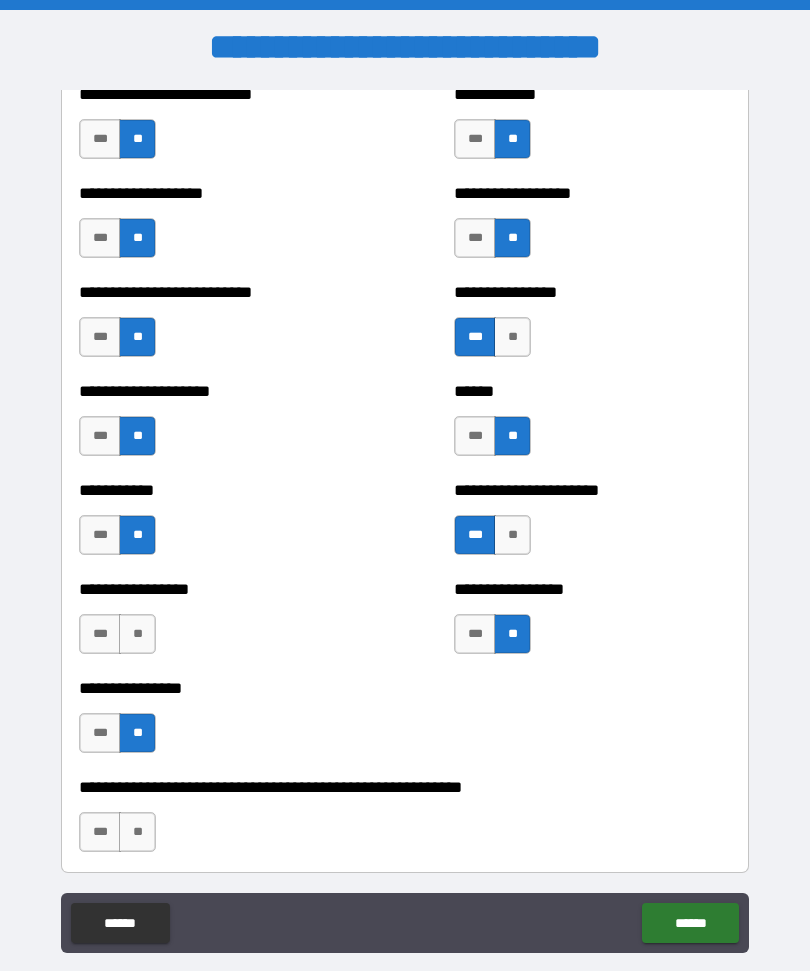 click on "**" at bounding box center [137, 634] 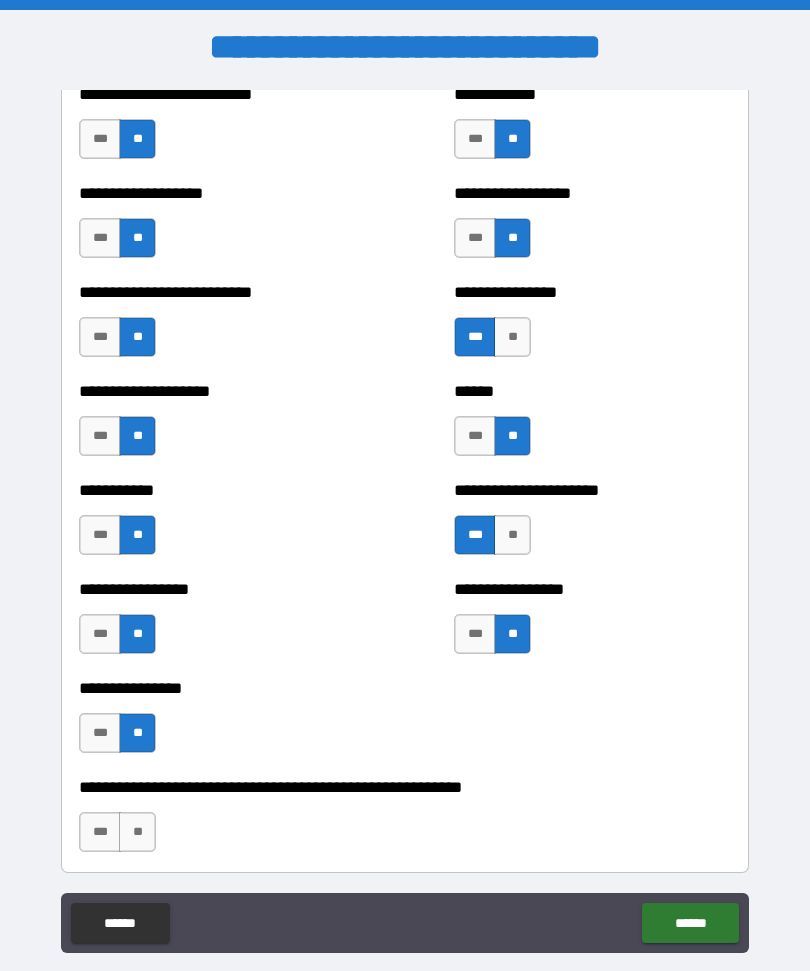 click on "**" at bounding box center (137, 832) 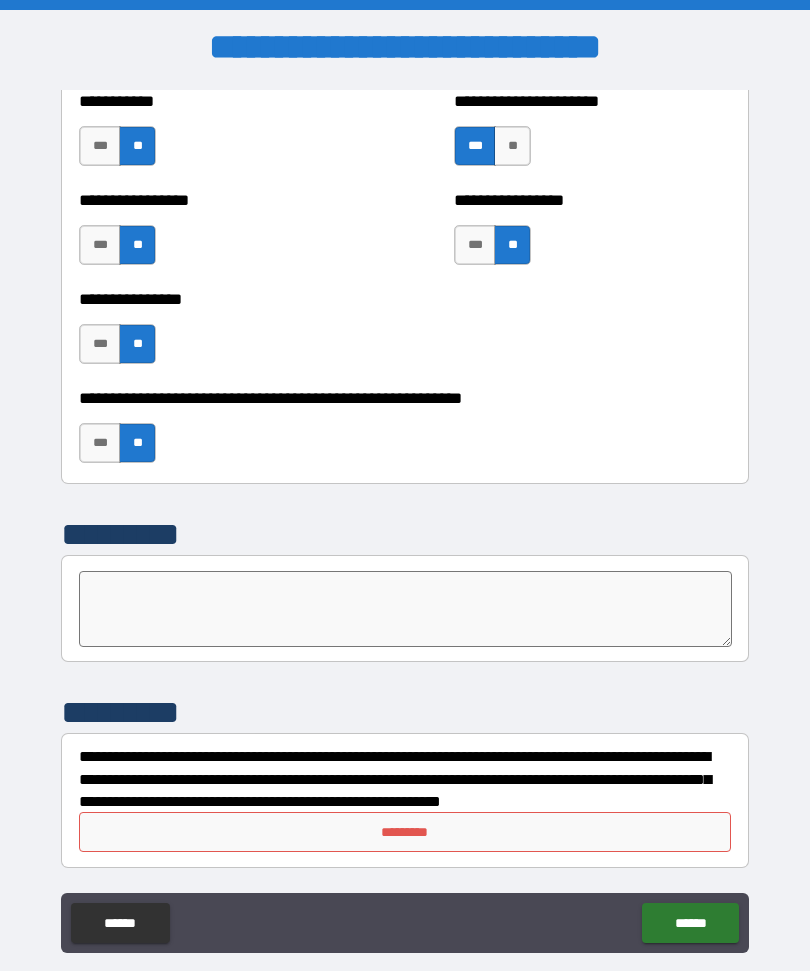 scroll, scrollTop: 6125, scrollLeft: 0, axis: vertical 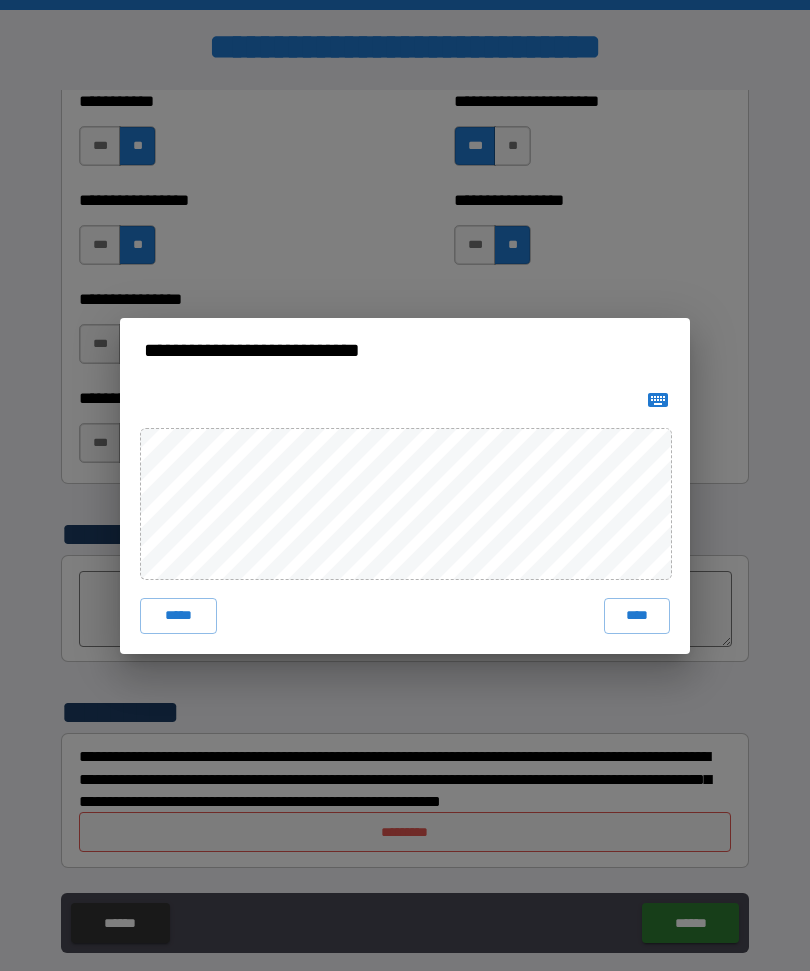 click on "****" at bounding box center (637, 616) 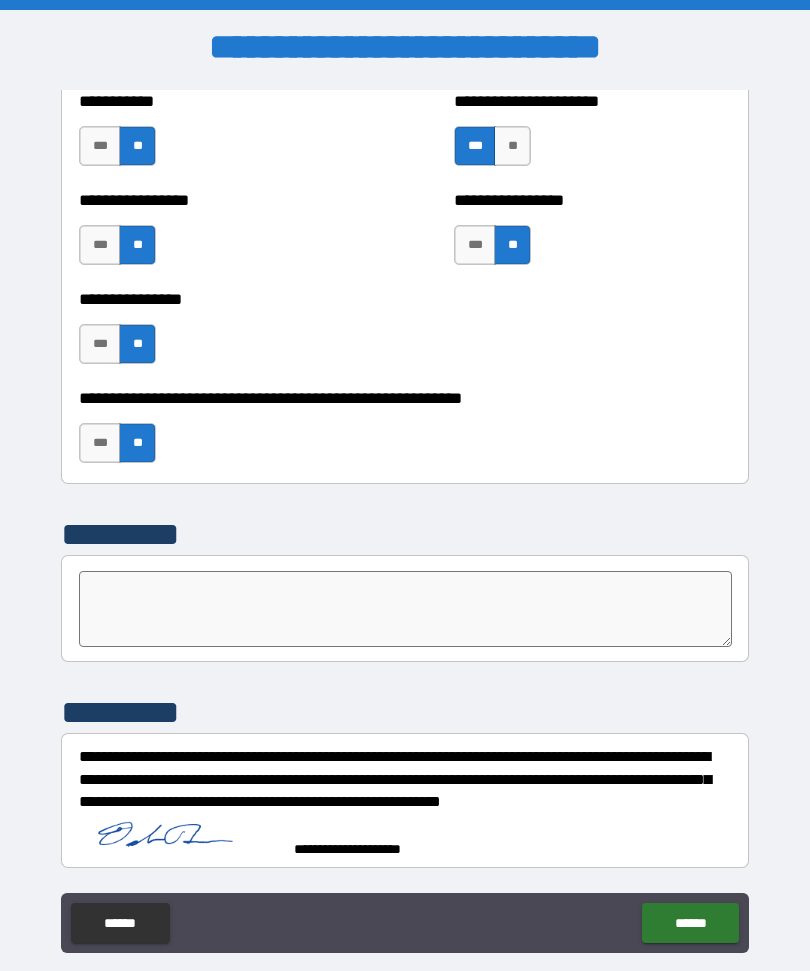 scroll, scrollTop: 6115, scrollLeft: 0, axis: vertical 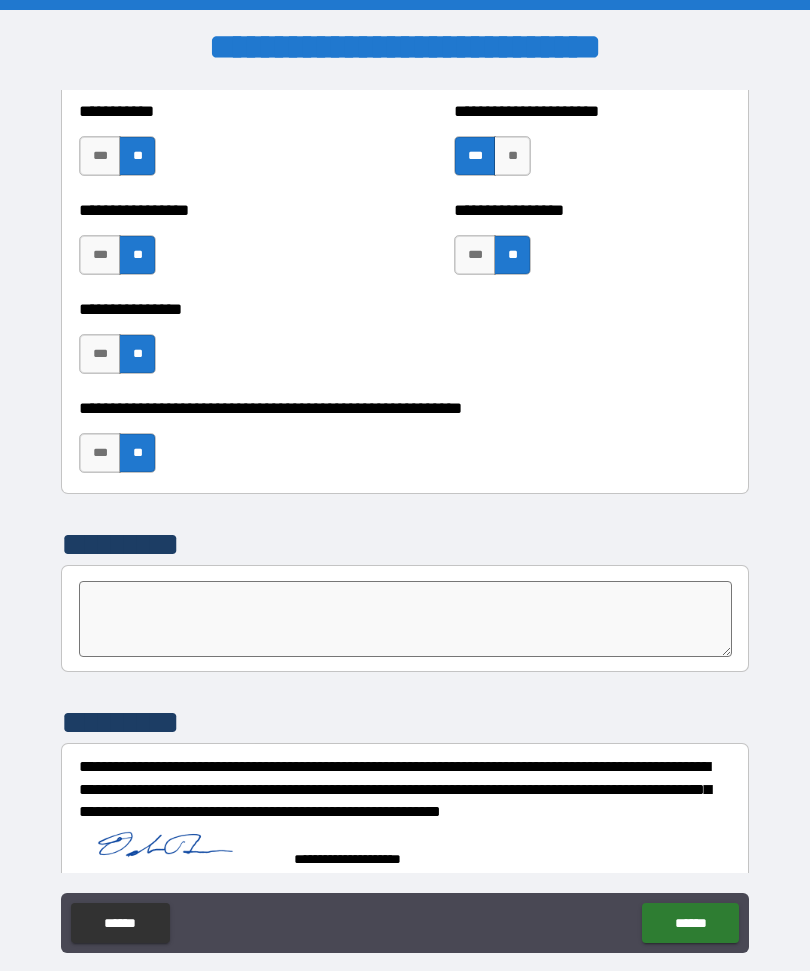 click on "******" at bounding box center (690, 923) 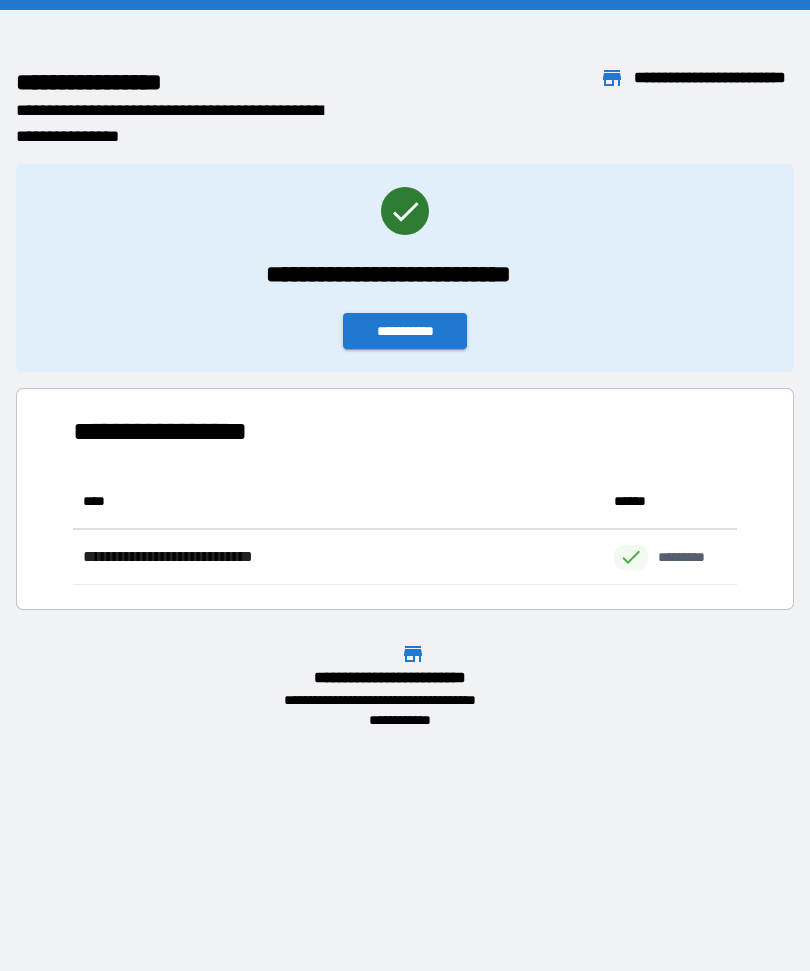 scroll, scrollTop: 111, scrollLeft: 664, axis: both 